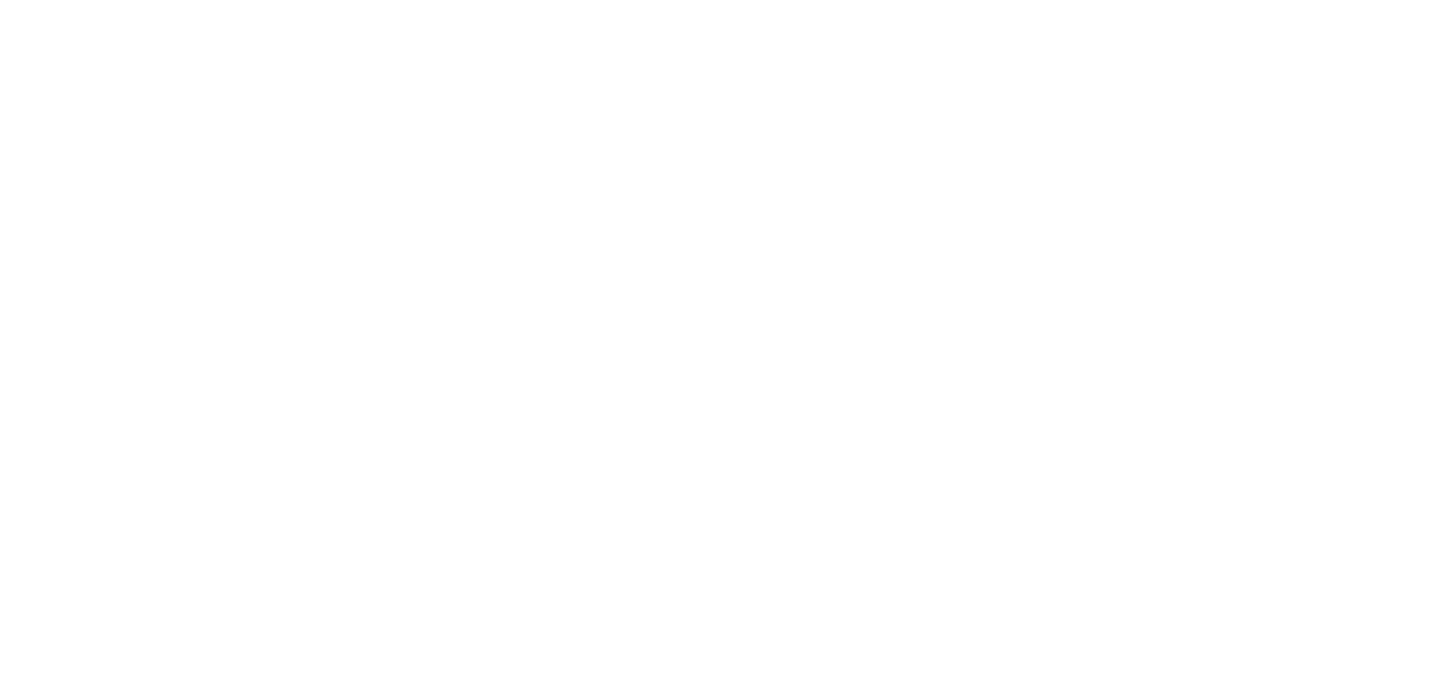 scroll, scrollTop: 0, scrollLeft: 0, axis: both 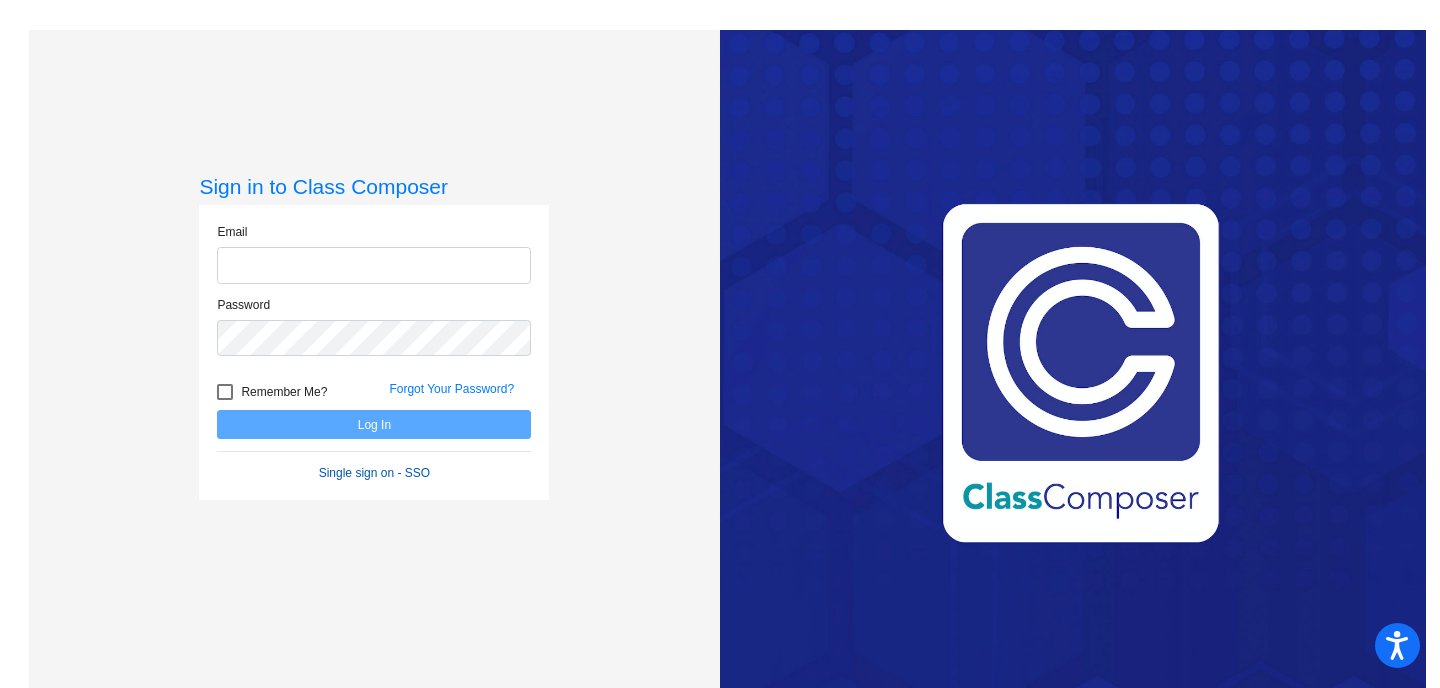 click on "Email Password   Remember Me? Forgot Your Password?  Log In   Single sign on - SSO" 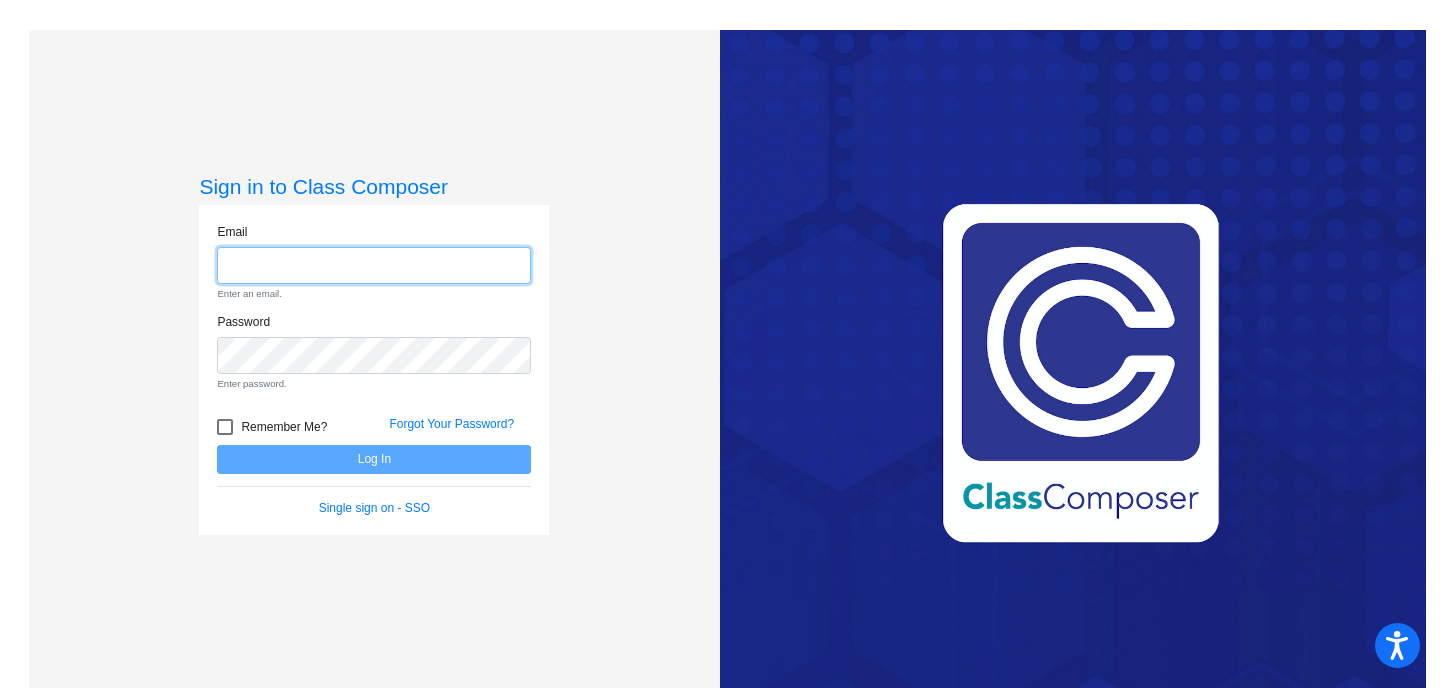 click 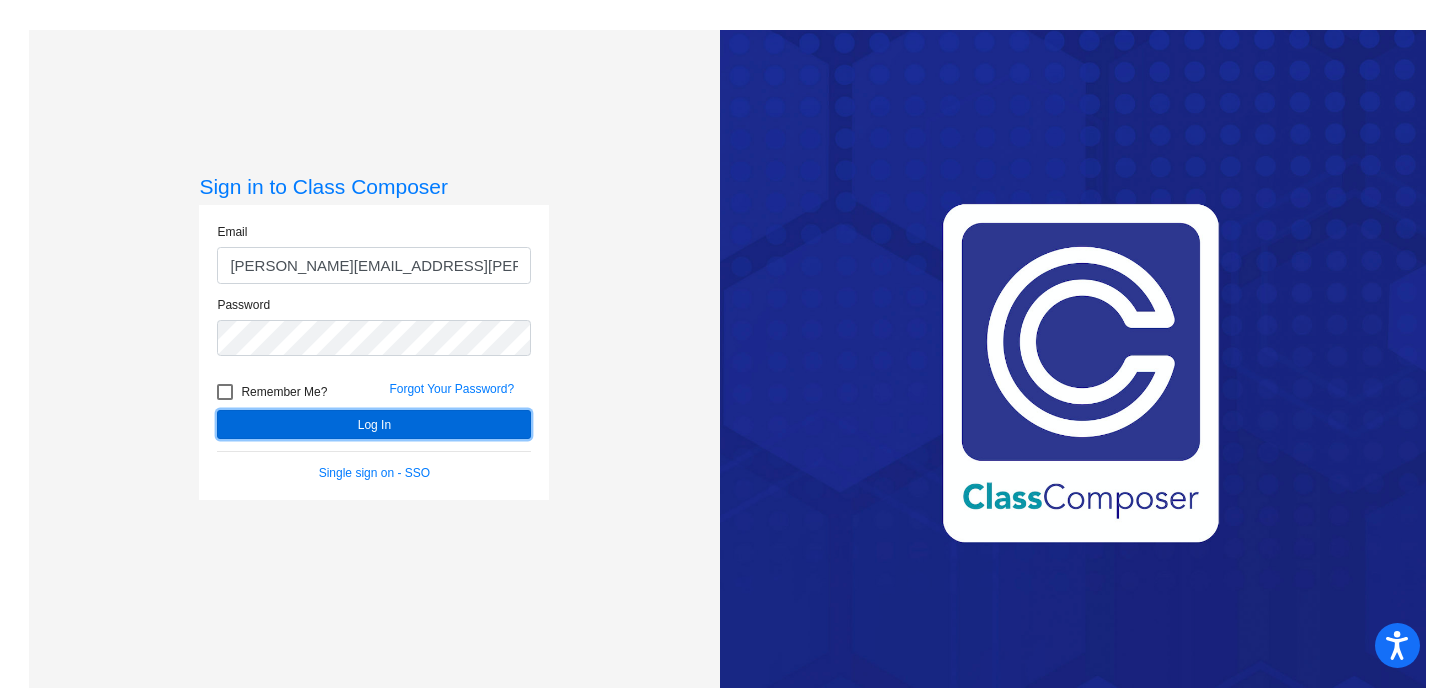 click on "Log In" 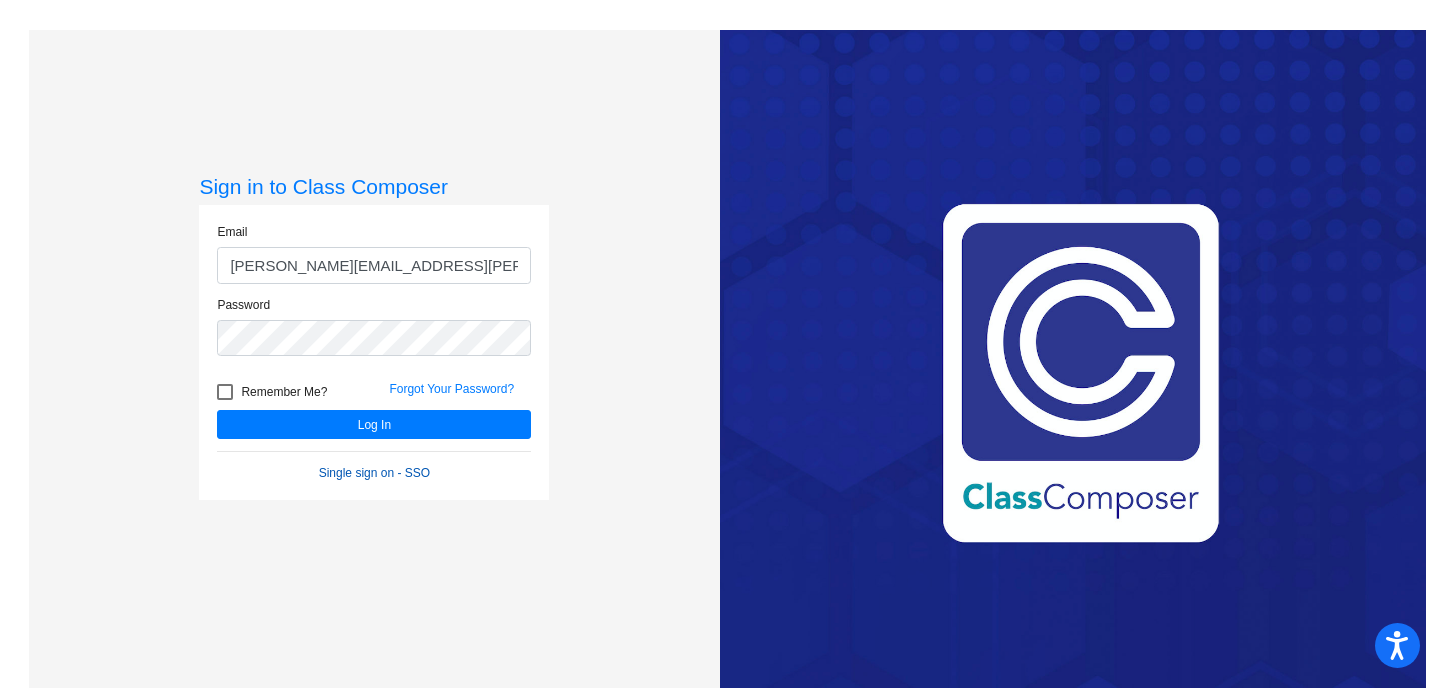 click on "Single sign on - SSO" 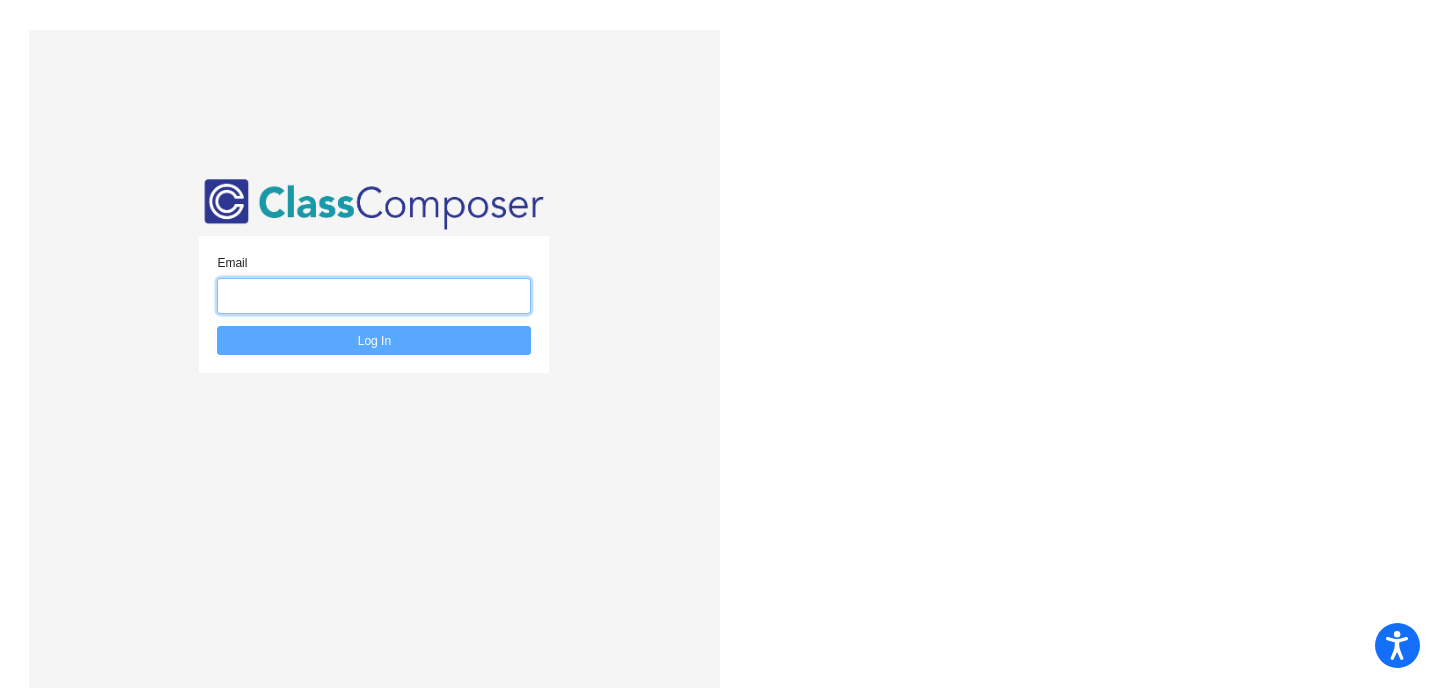 click 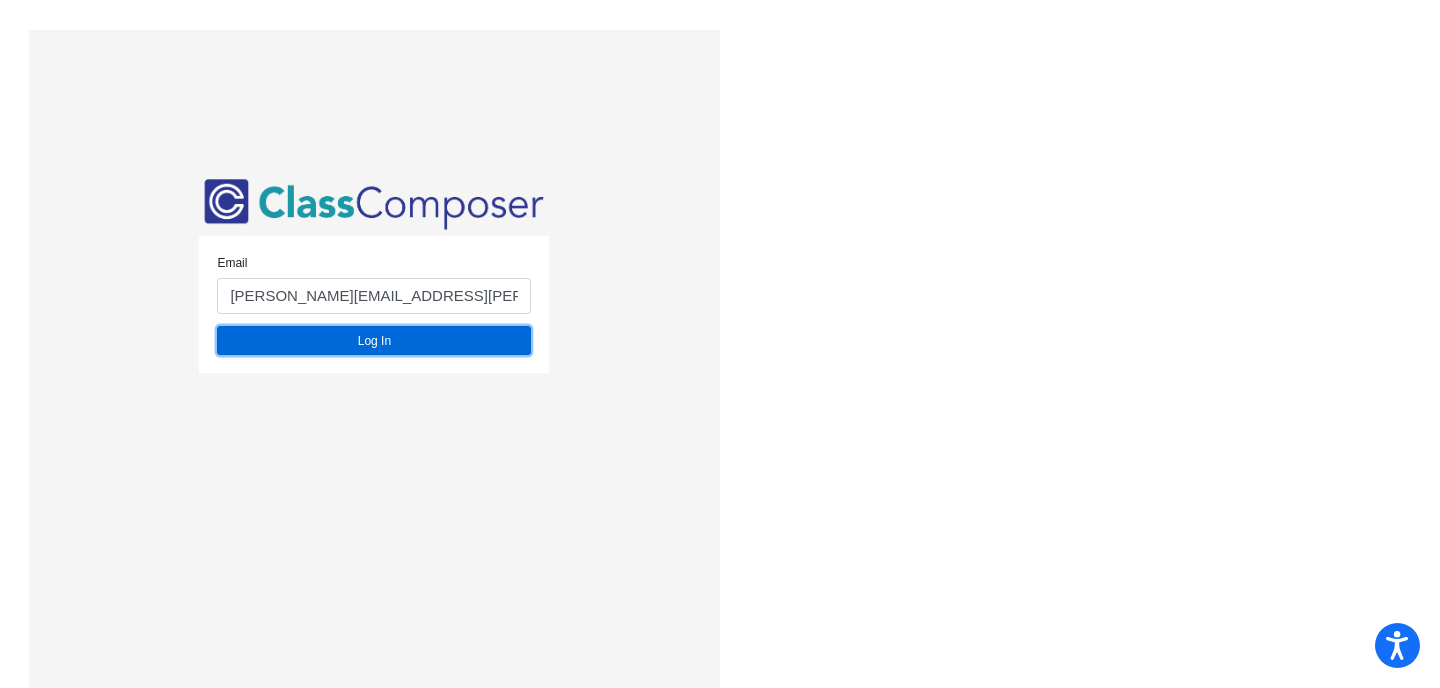 click on "Log In" 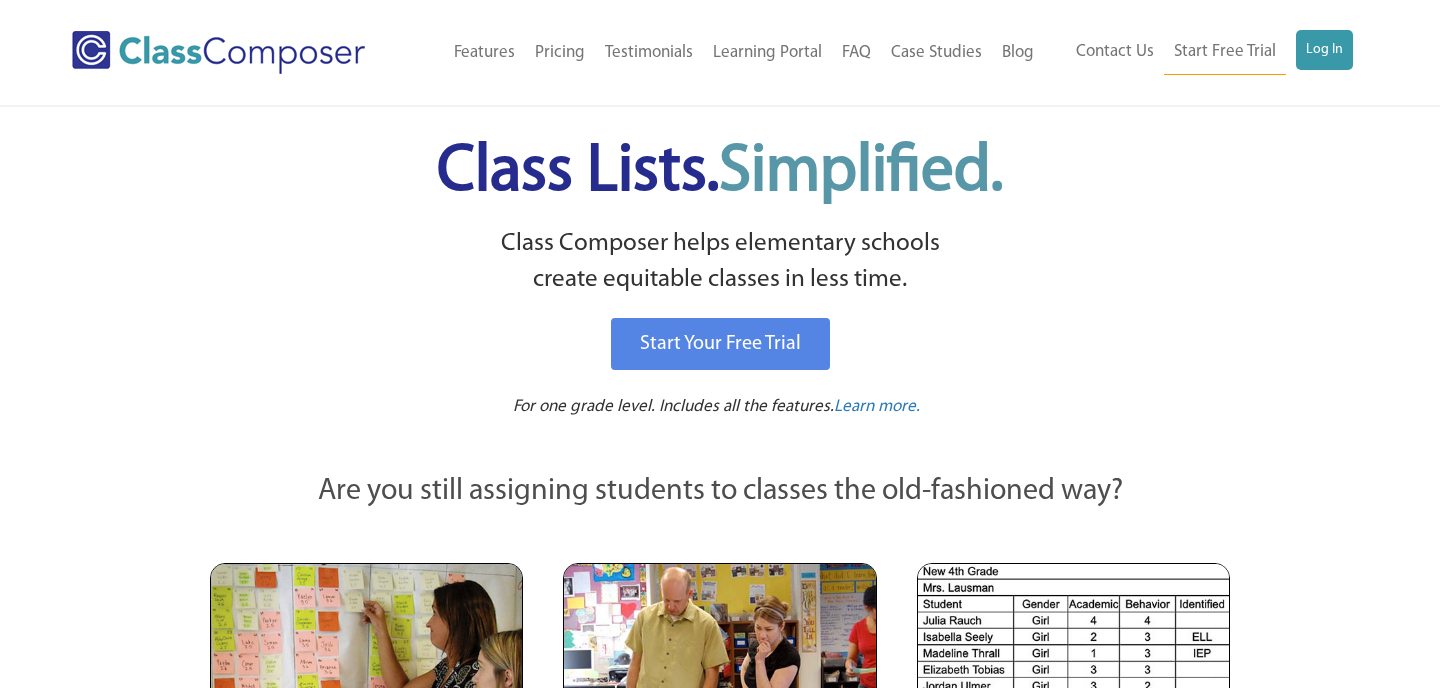 scroll, scrollTop: 0, scrollLeft: 0, axis: both 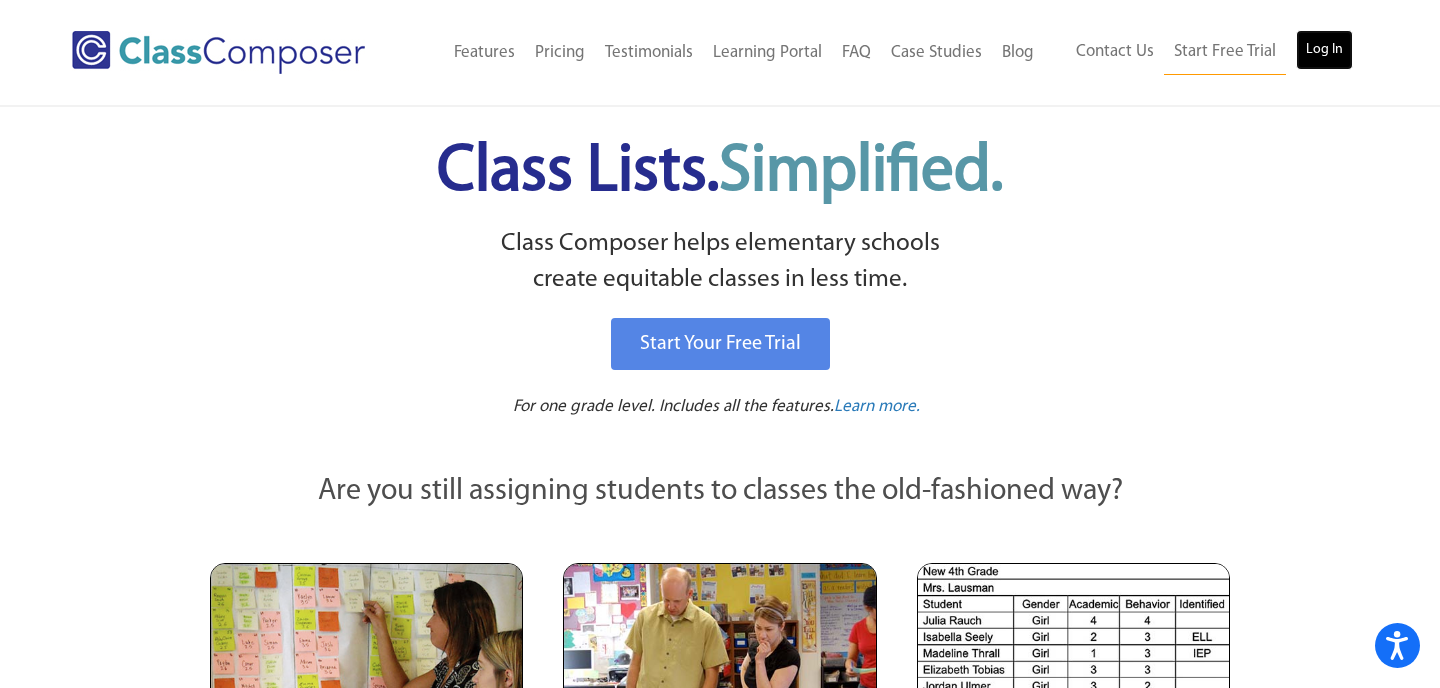 click on "Log In" at bounding box center [1324, 50] 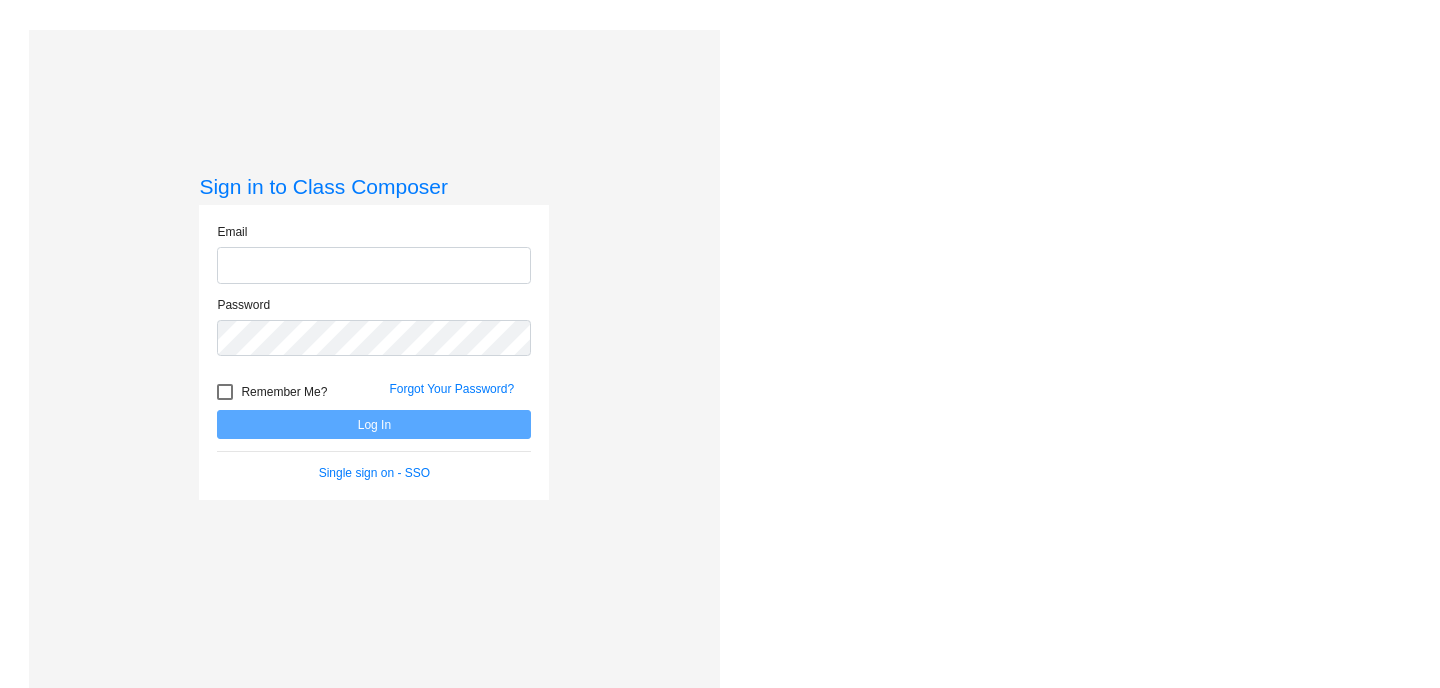 scroll, scrollTop: 0, scrollLeft: 0, axis: both 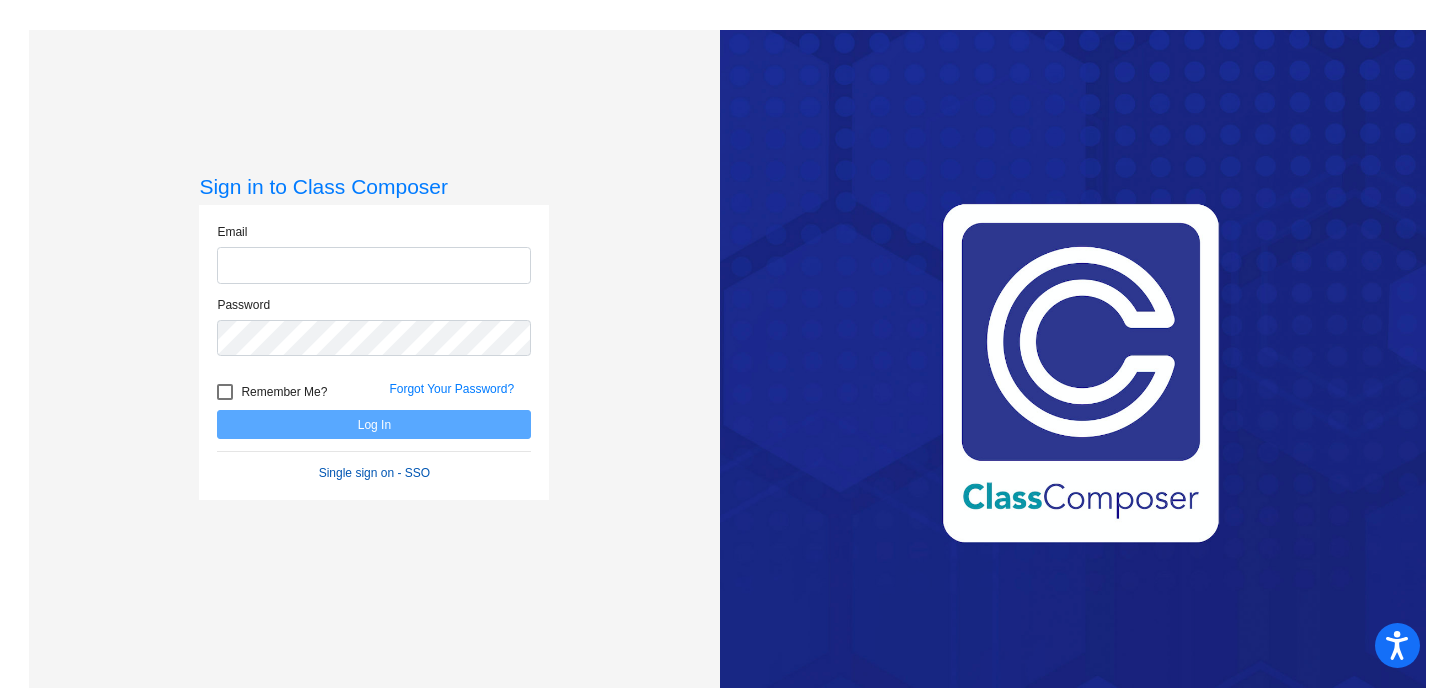 click on "Email Password   Remember Me? Forgot Your Password?  Log In   Single sign on - SSO" 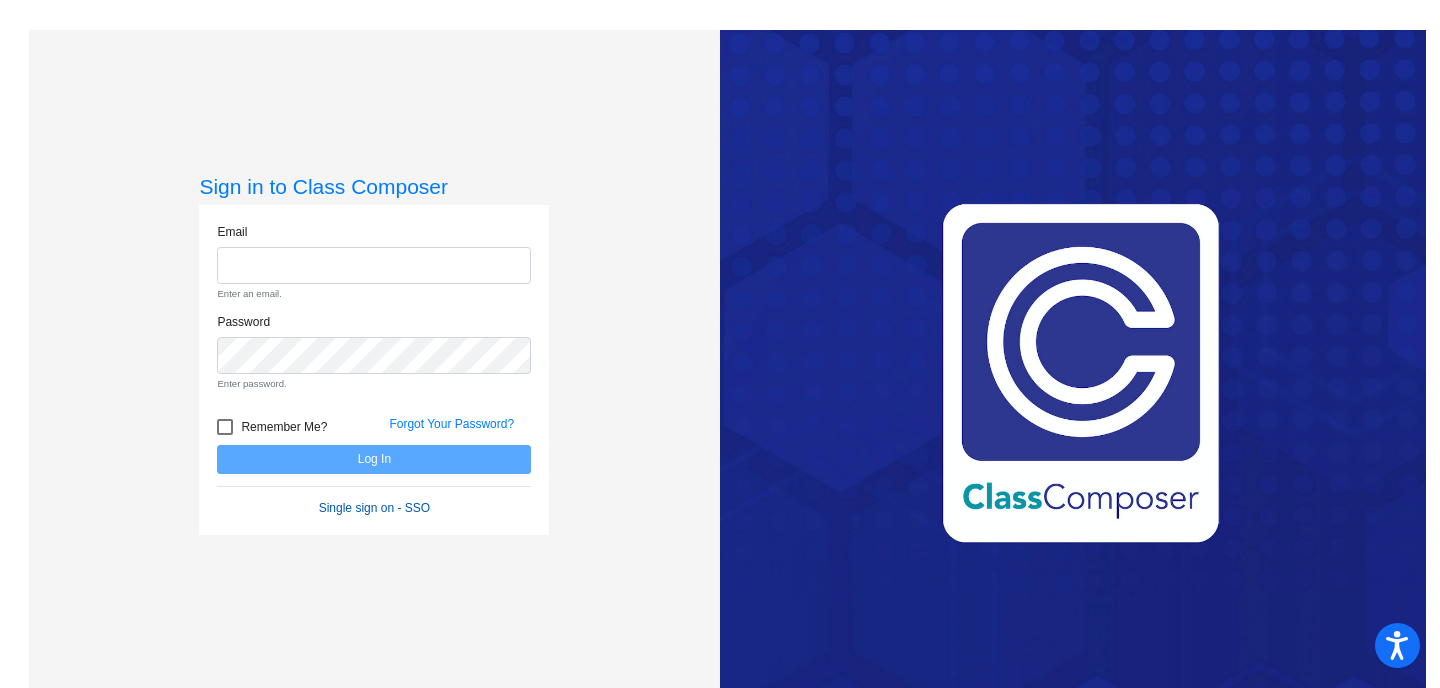 click on "Single sign on - SSO" 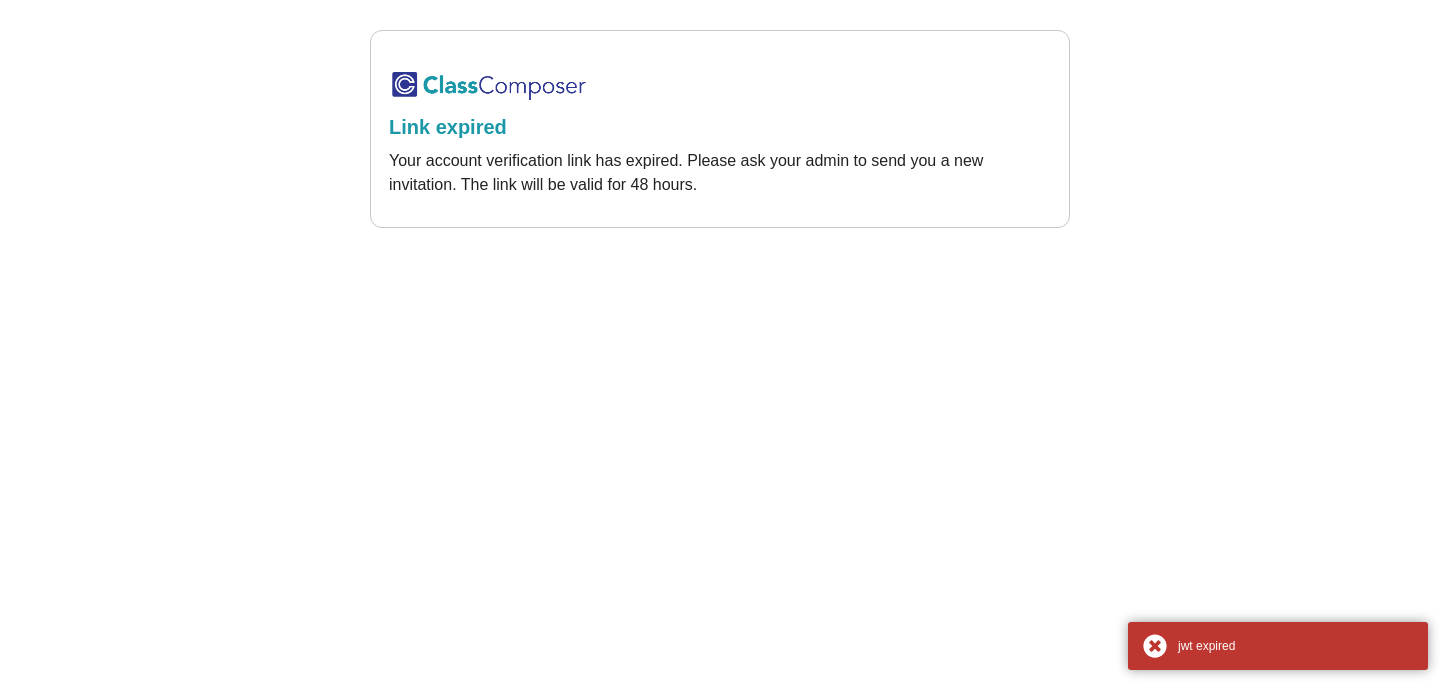 scroll, scrollTop: 0, scrollLeft: 0, axis: both 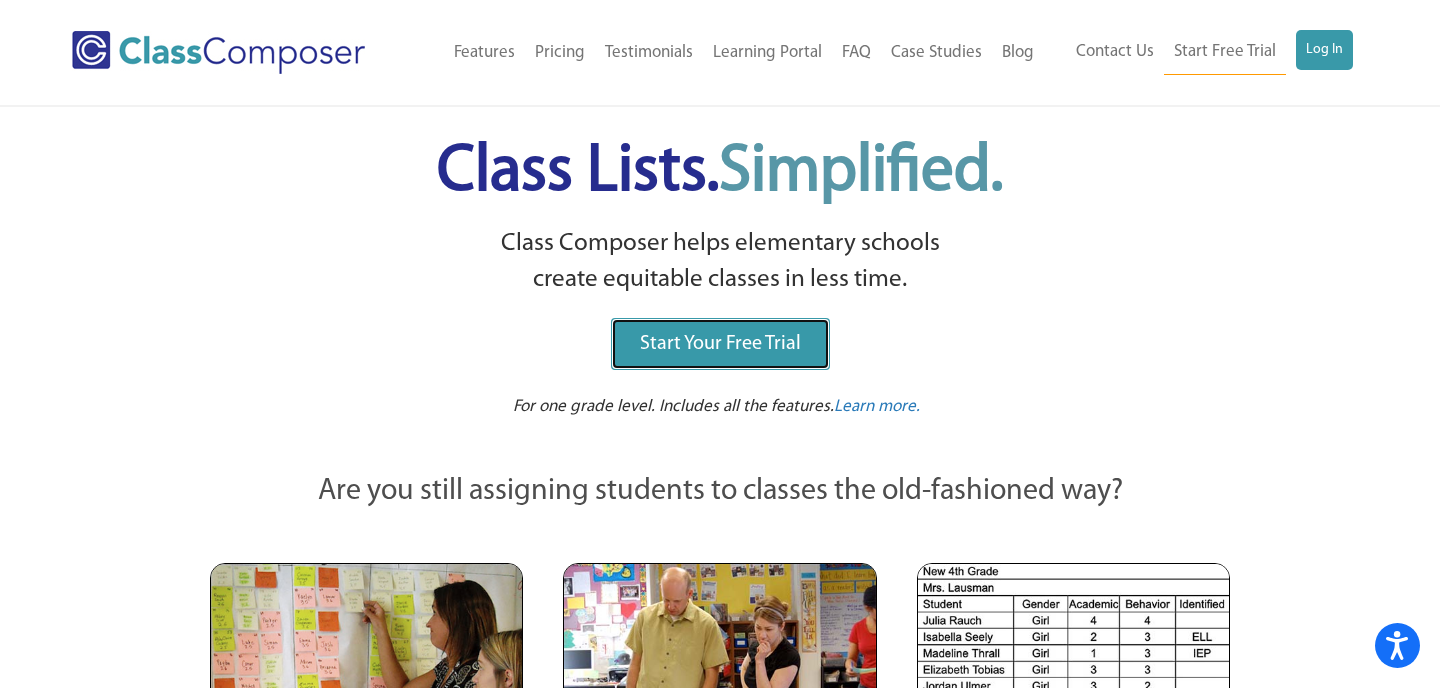 click on "Start Your Free Trial" at bounding box center [720, 344] 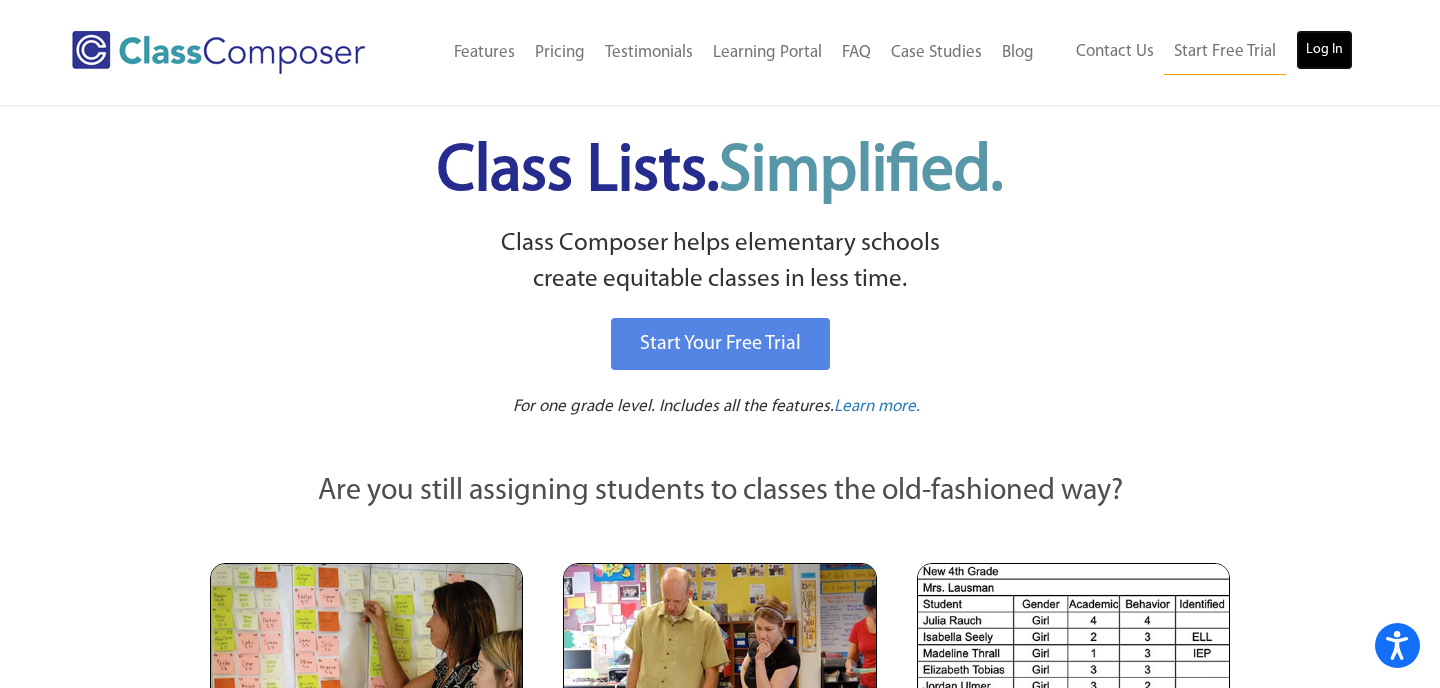 click on "Log In" at bounding box center [1324, 50] 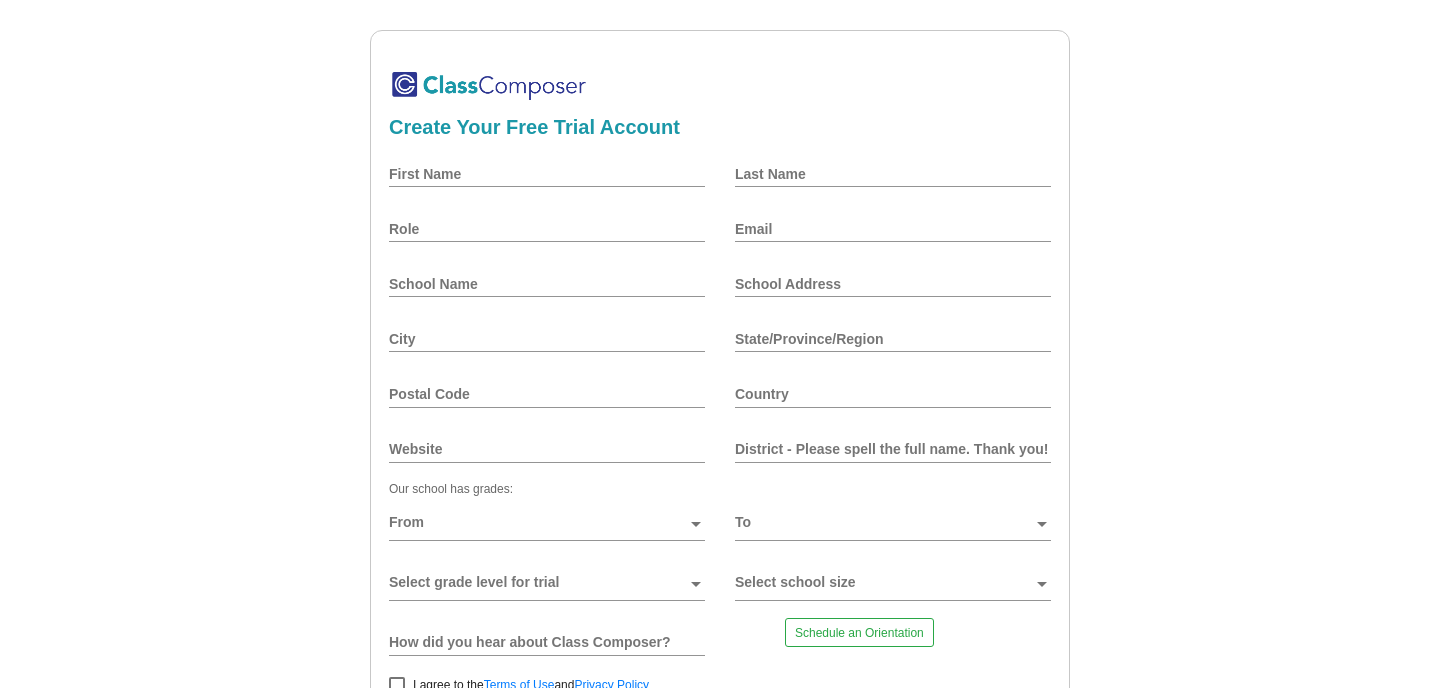 scroll, scrollTop: 0, scrollLeft: 0, axis: both 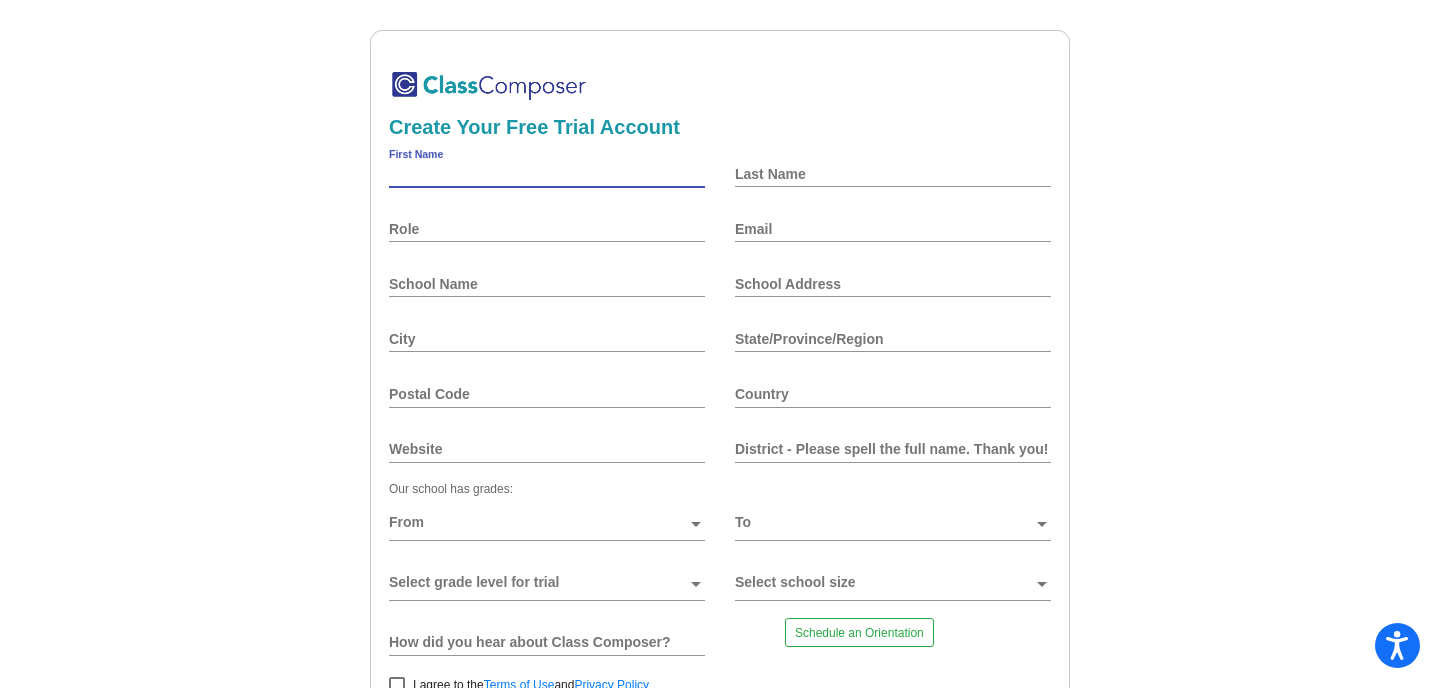 click on "First Name" at bounding box center (547, 174) 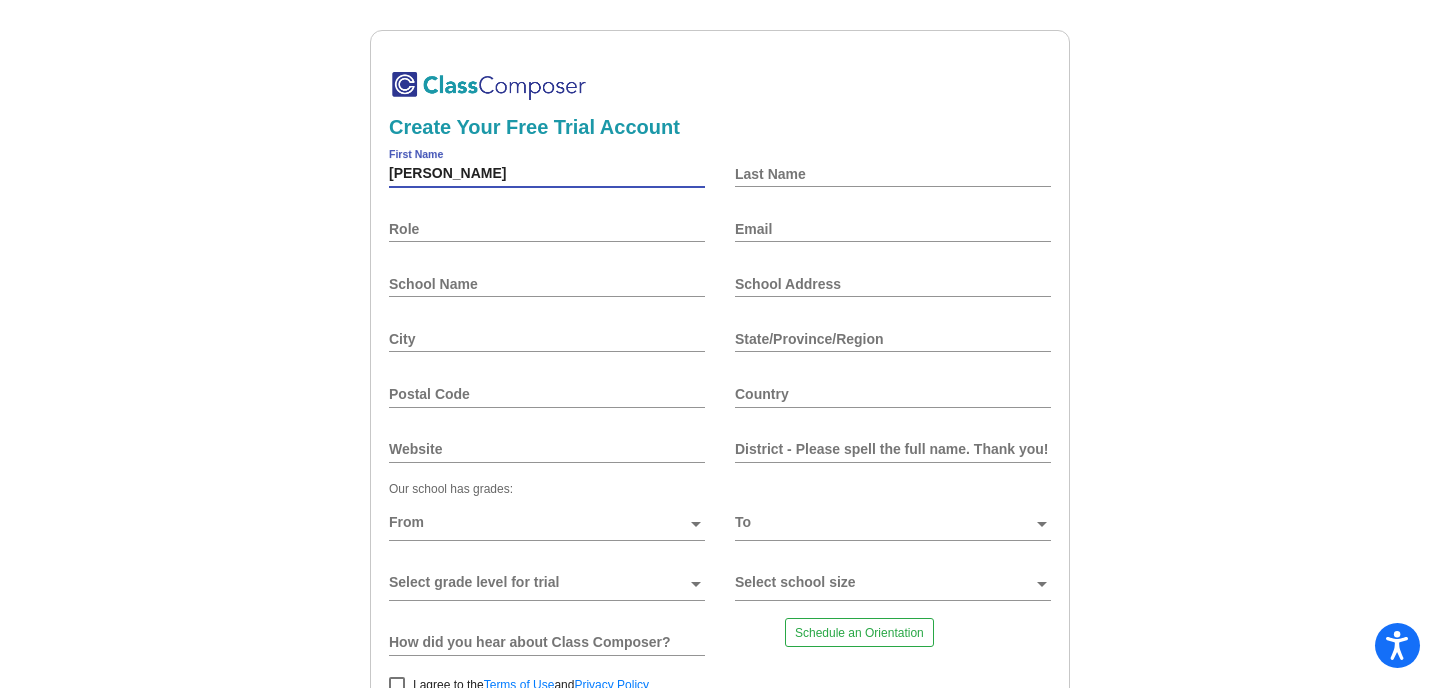 type on "Kathryn" 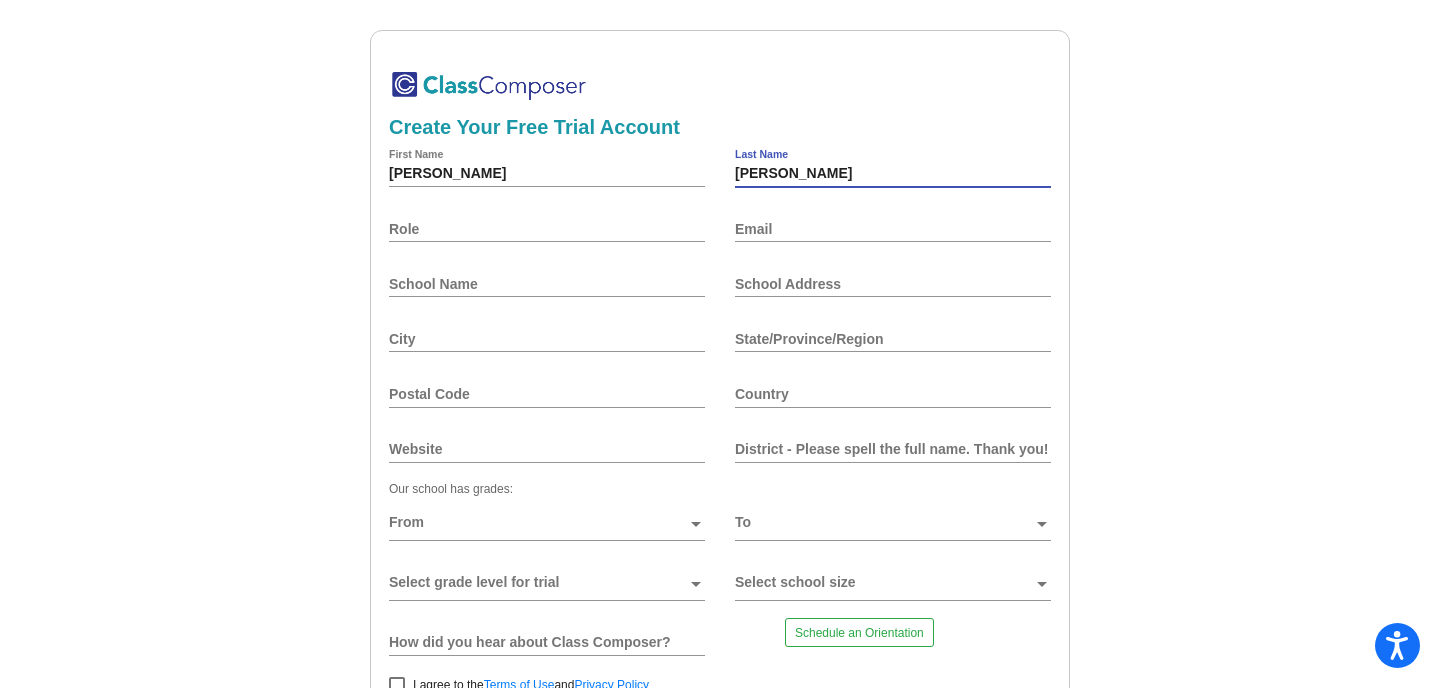 type on "Cox" 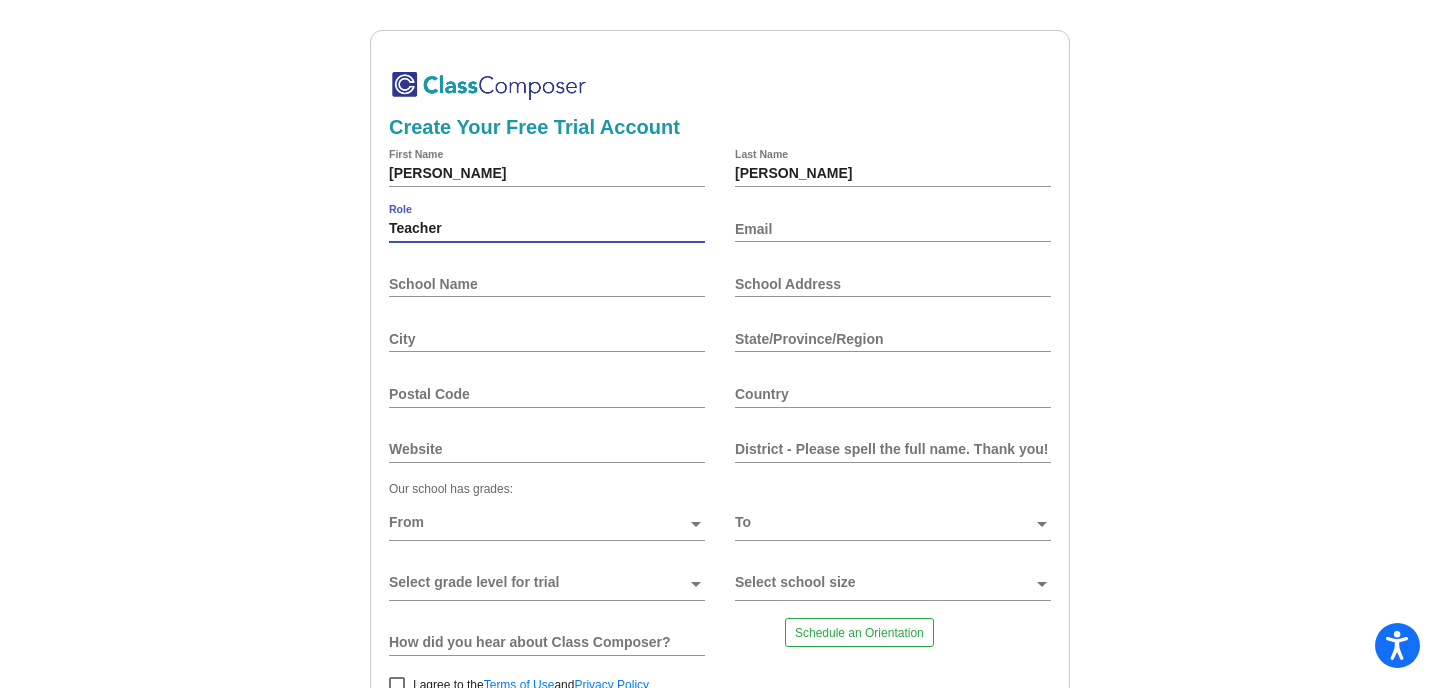 type on "Teacher" 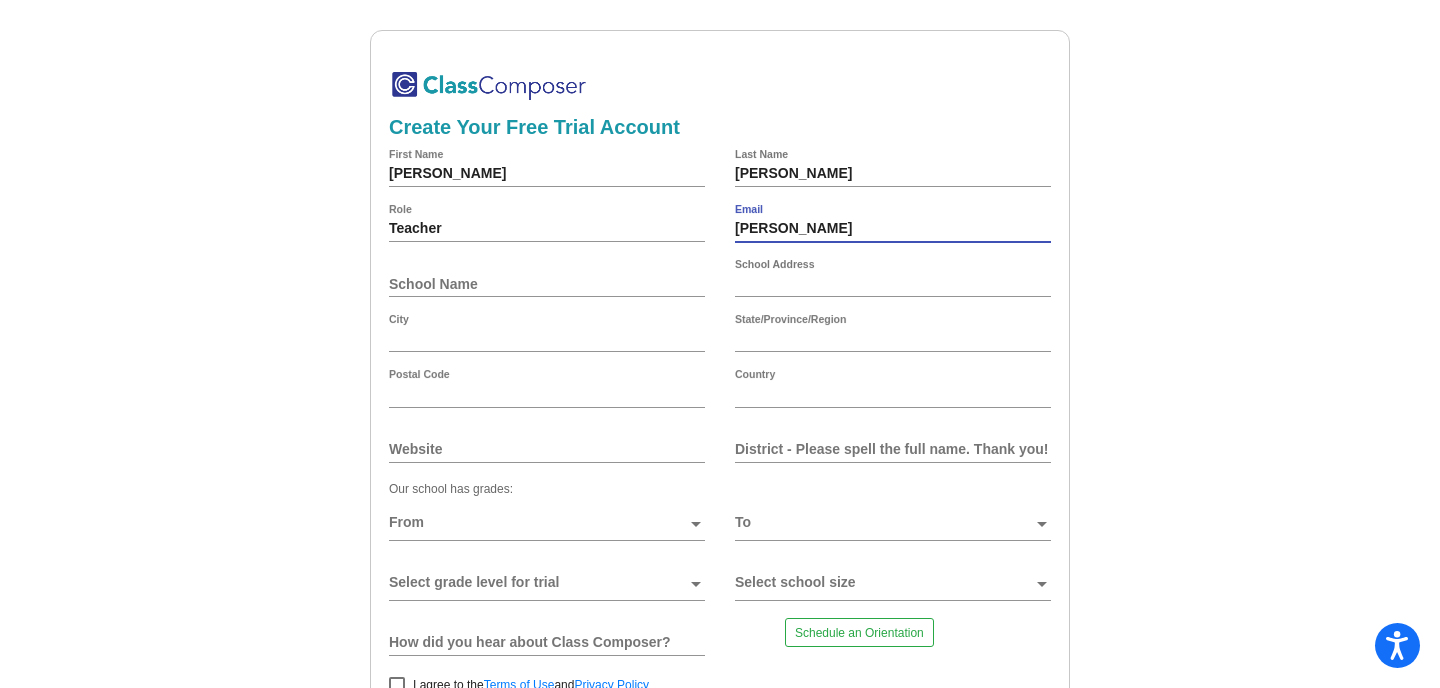 type on "[PERSON_NAME][EMAIL_ADDRESS][PERSON_NAME][DOMAIN_NAME]" 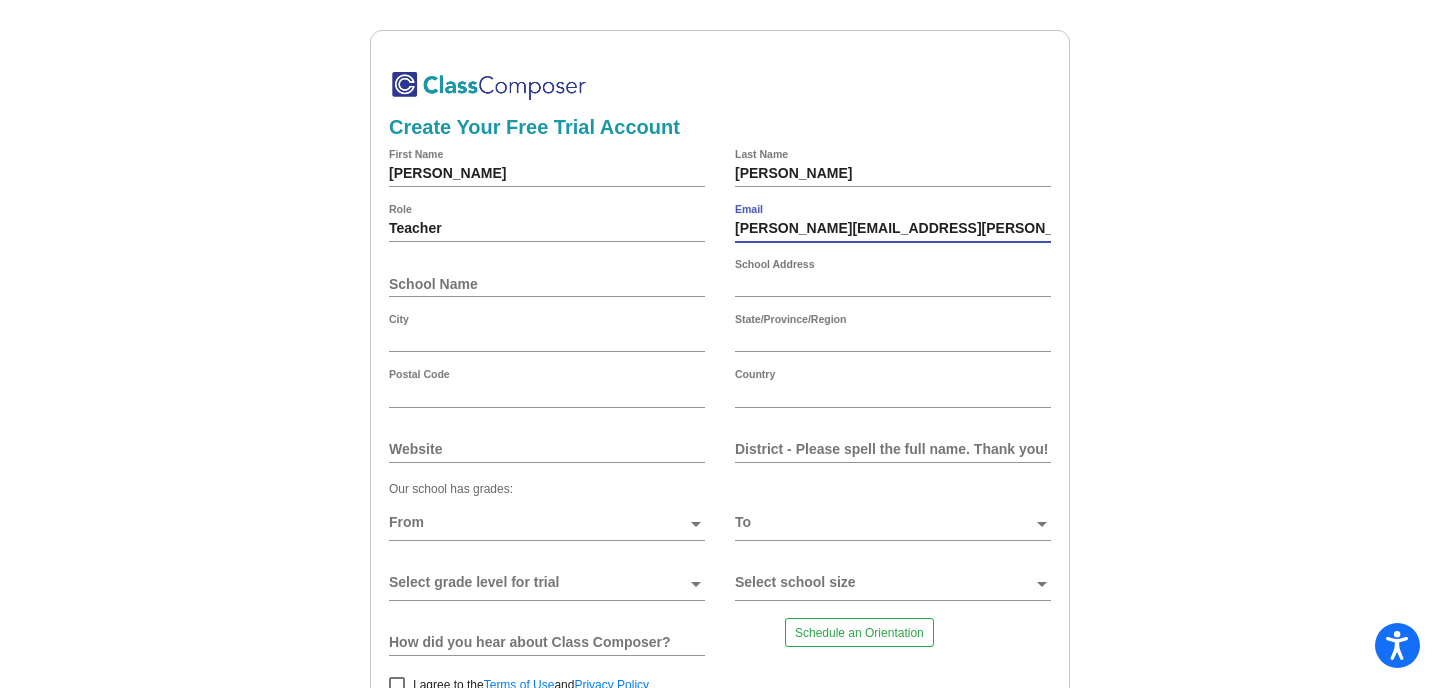 type on "3479 Maplewood Lane" 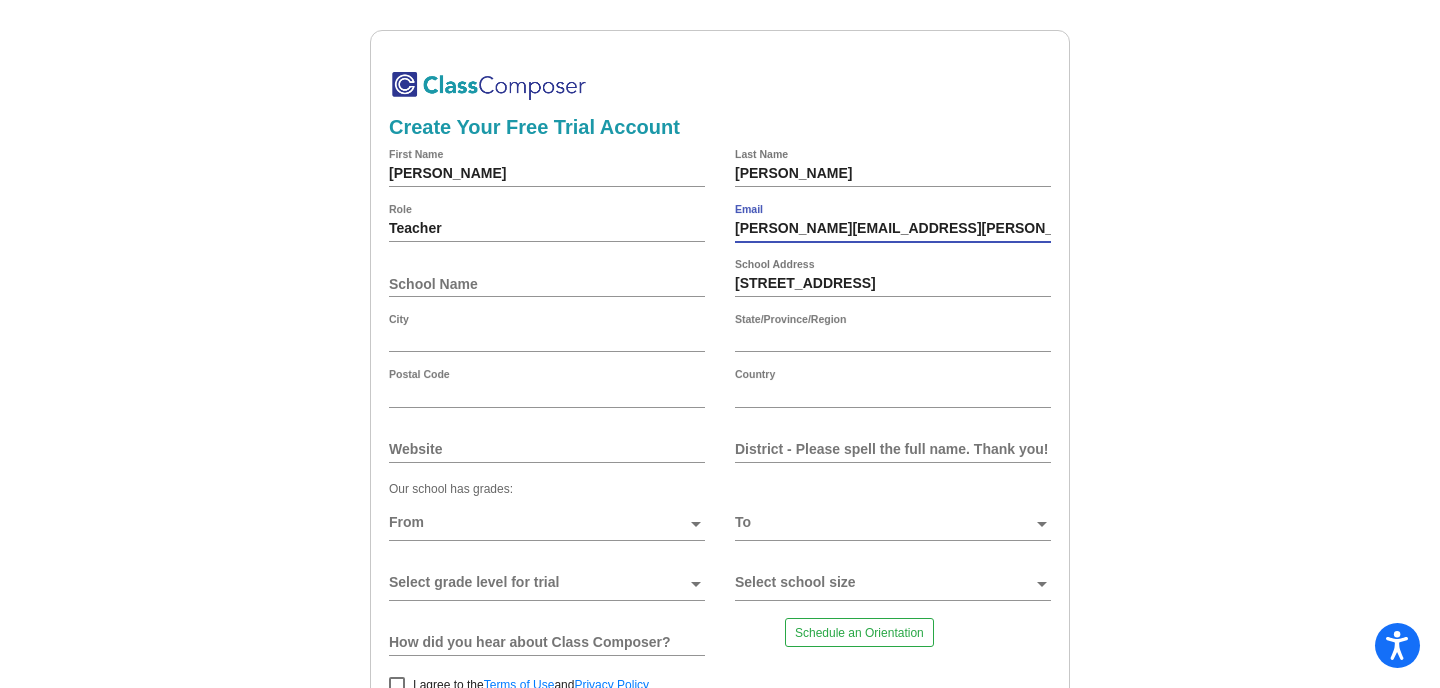 type on "Johnstown" 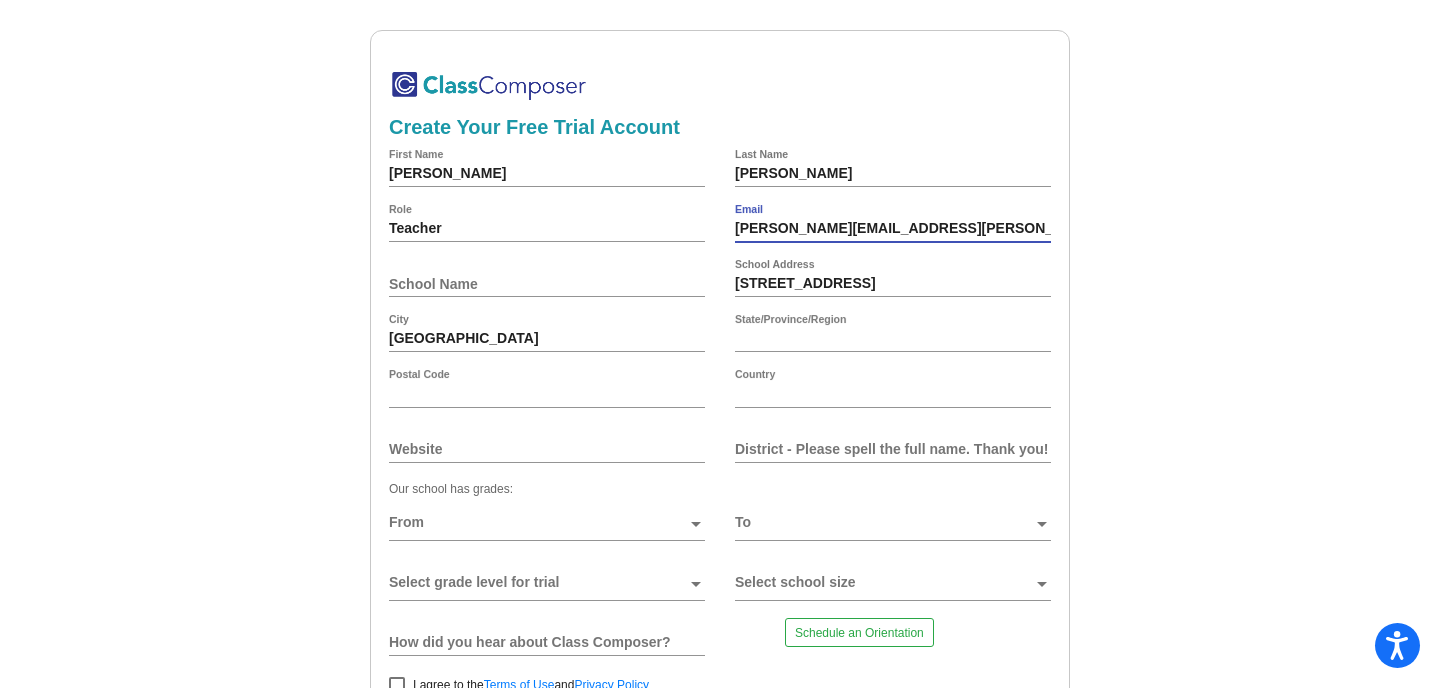 type on "Colorado" 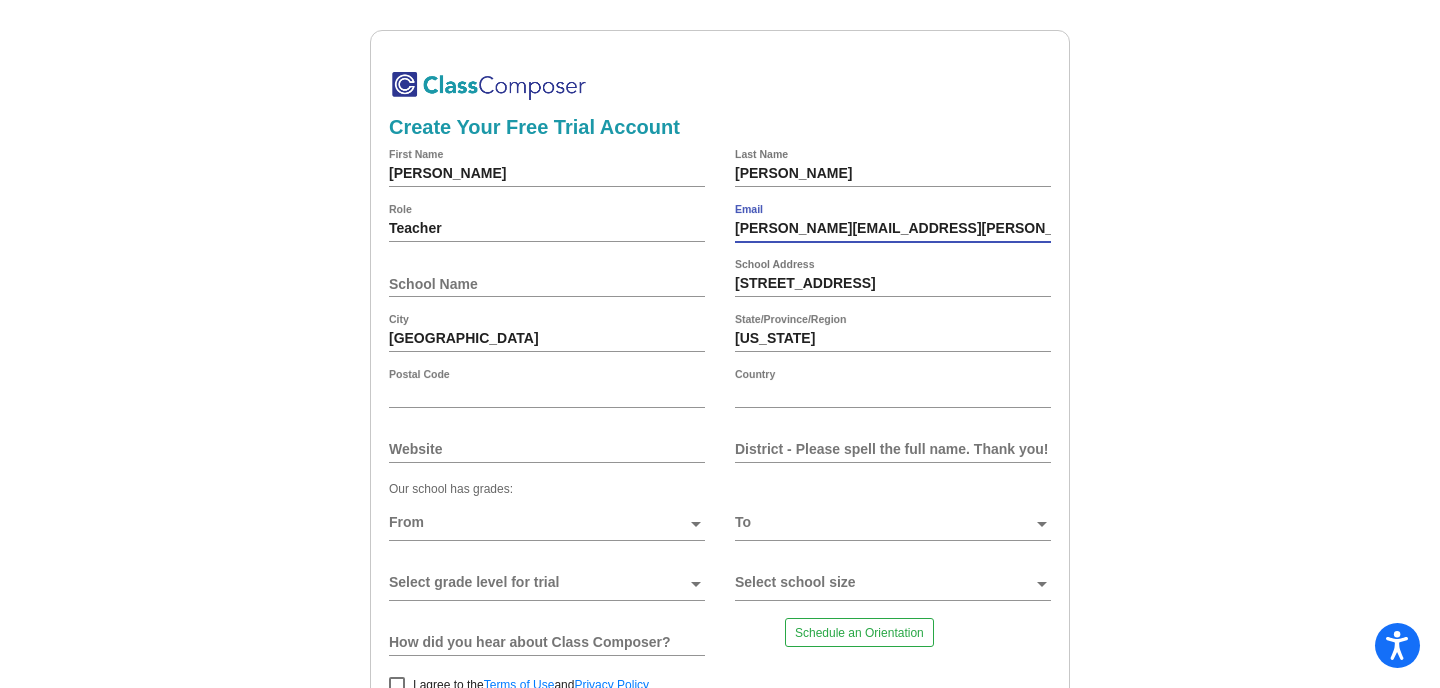 type on "80534" 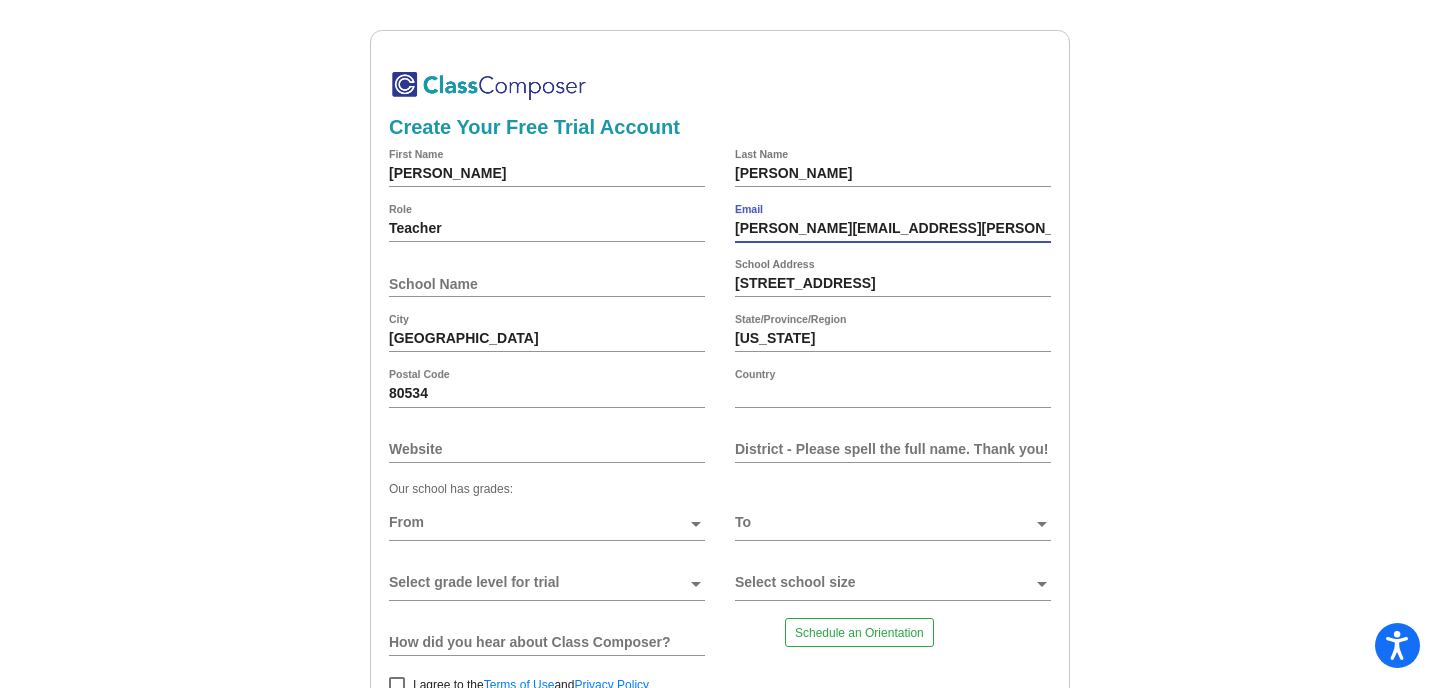type on "United States" 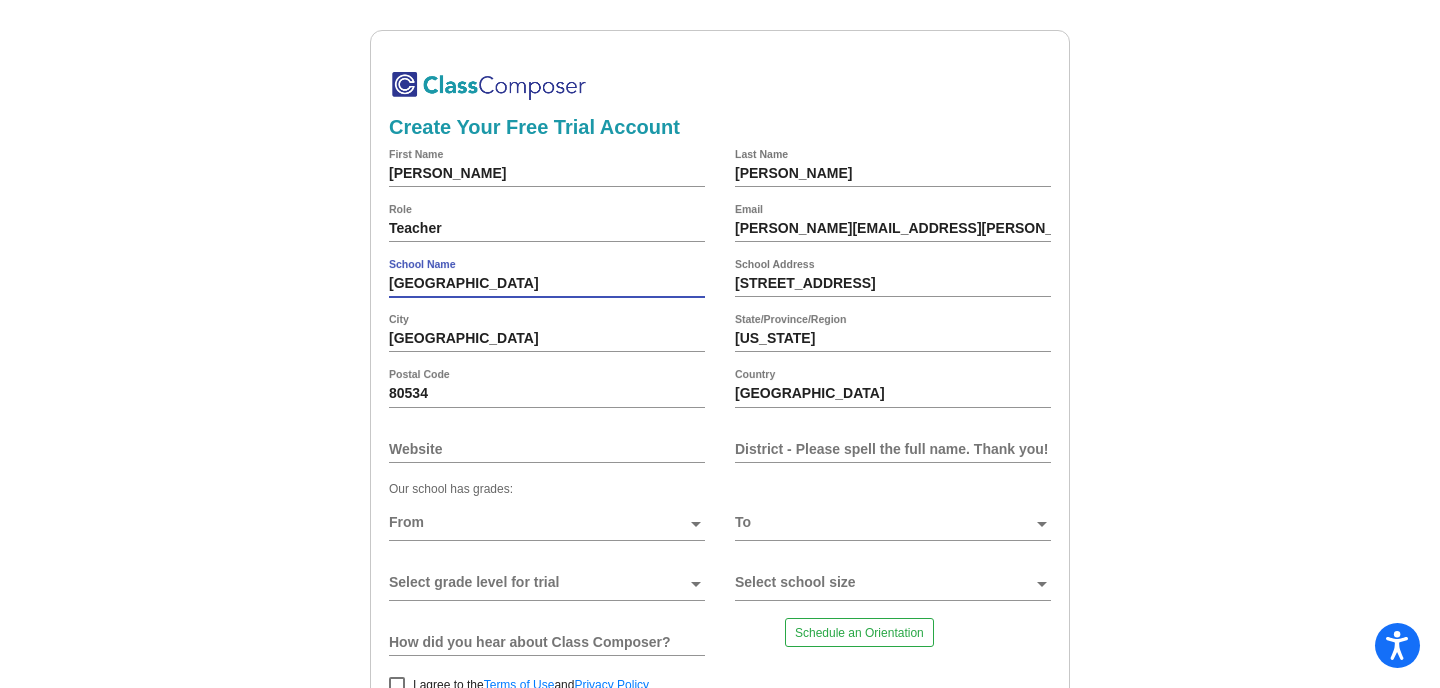 type on "Range View Elementary" 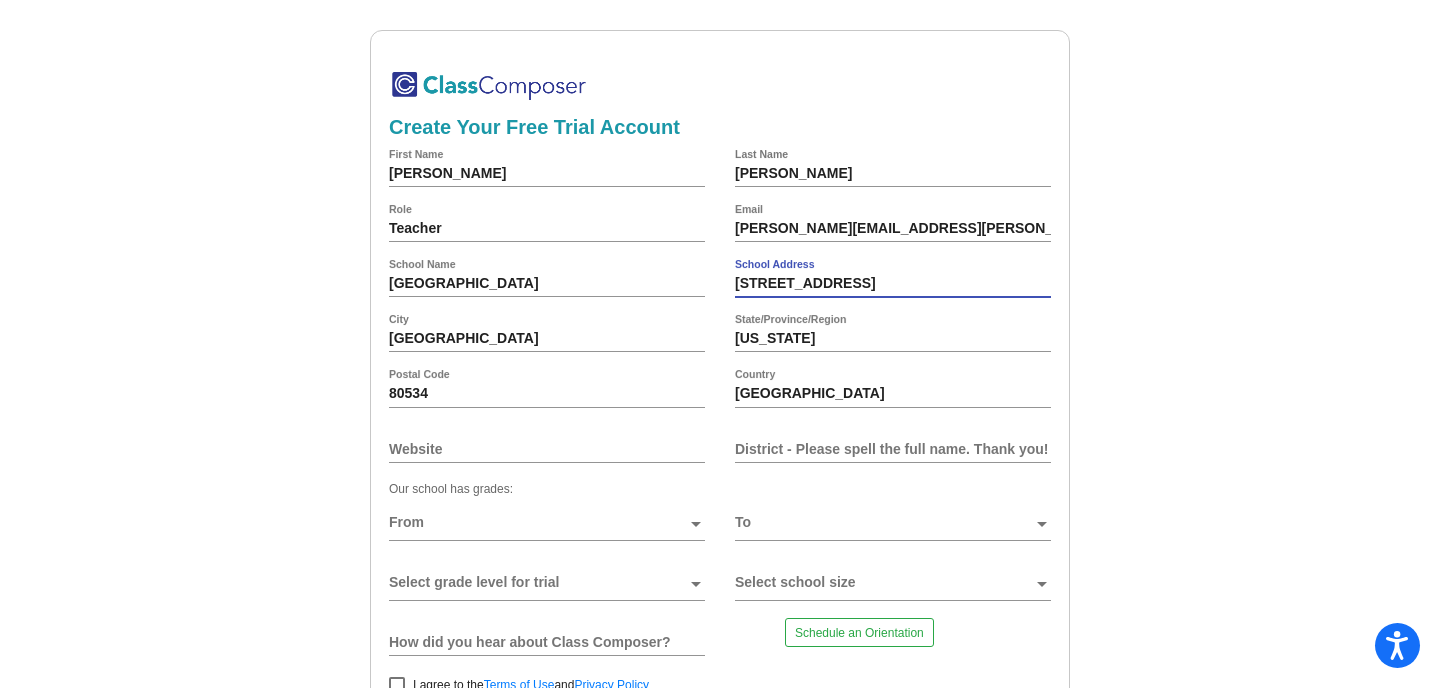 type on "700 Ponderosa Ave." 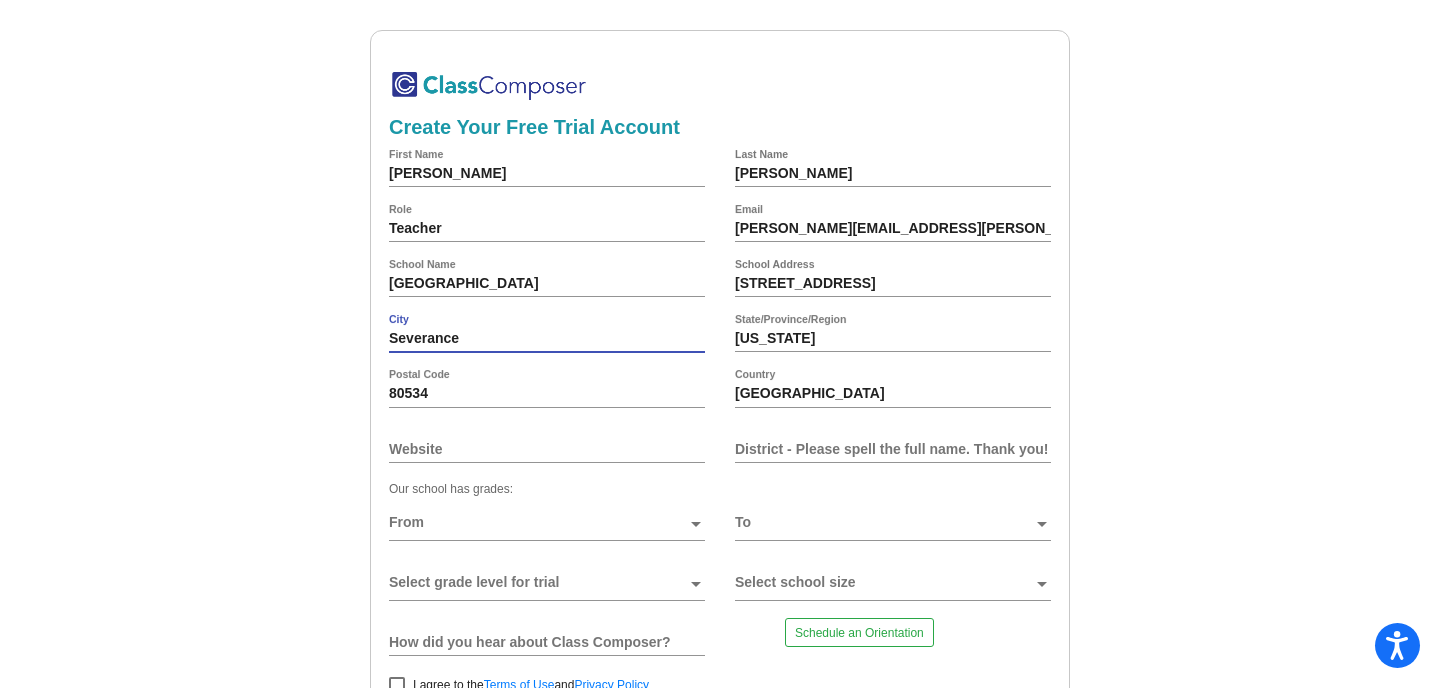 type on "Severance" 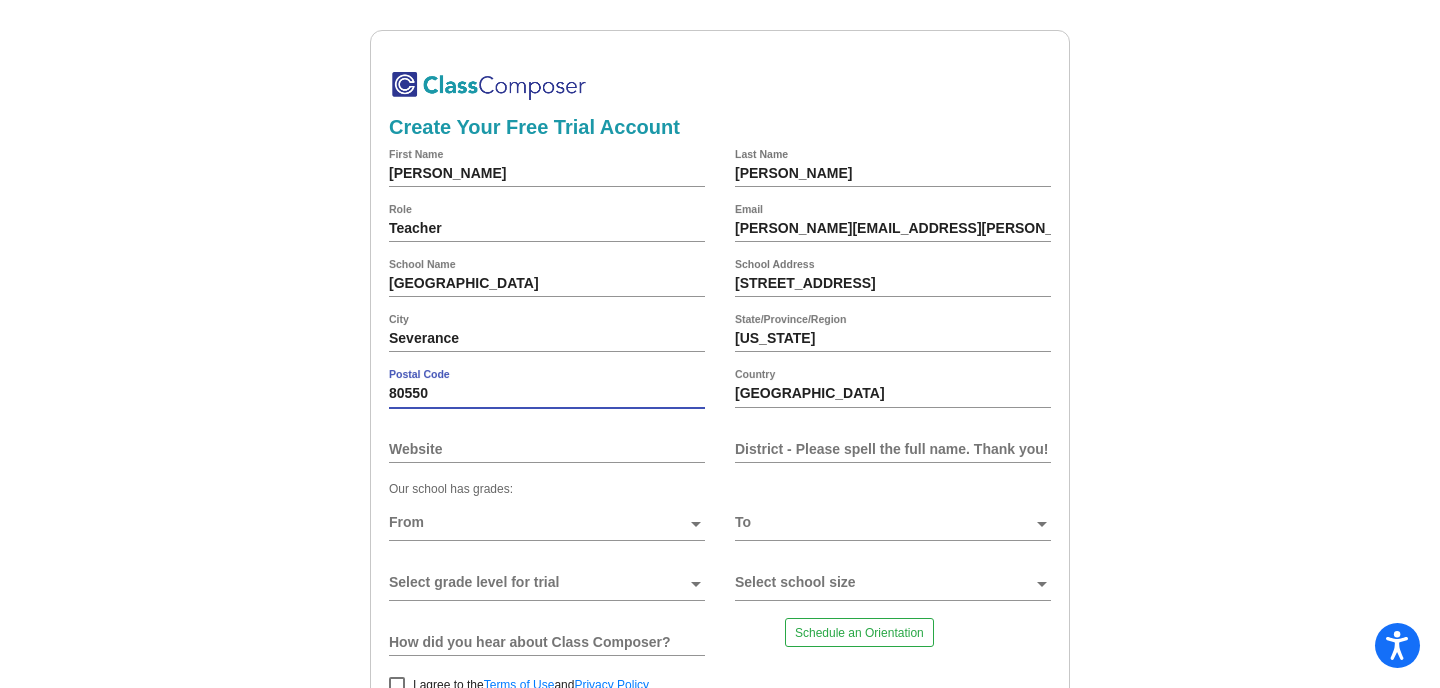 type on "80550" 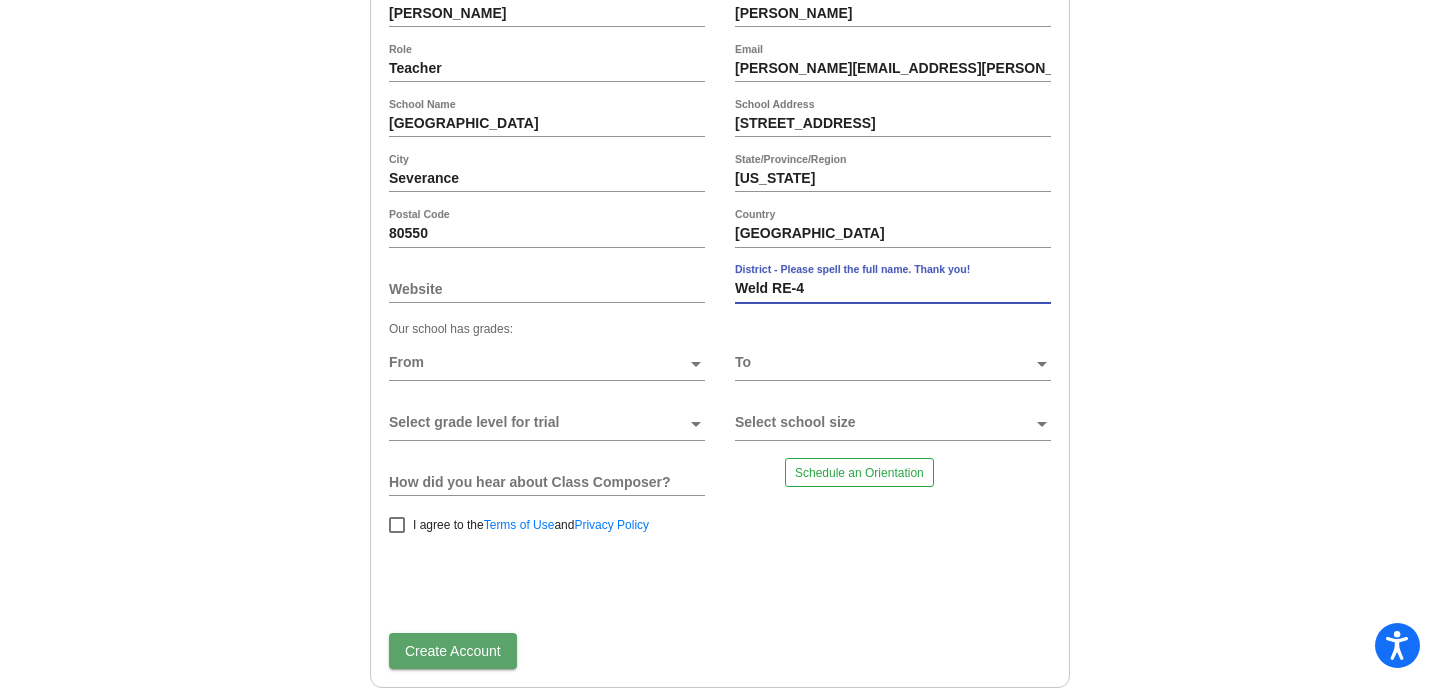 scroll, scrollTop: 165, scrollLeft: 0, axis: vertical 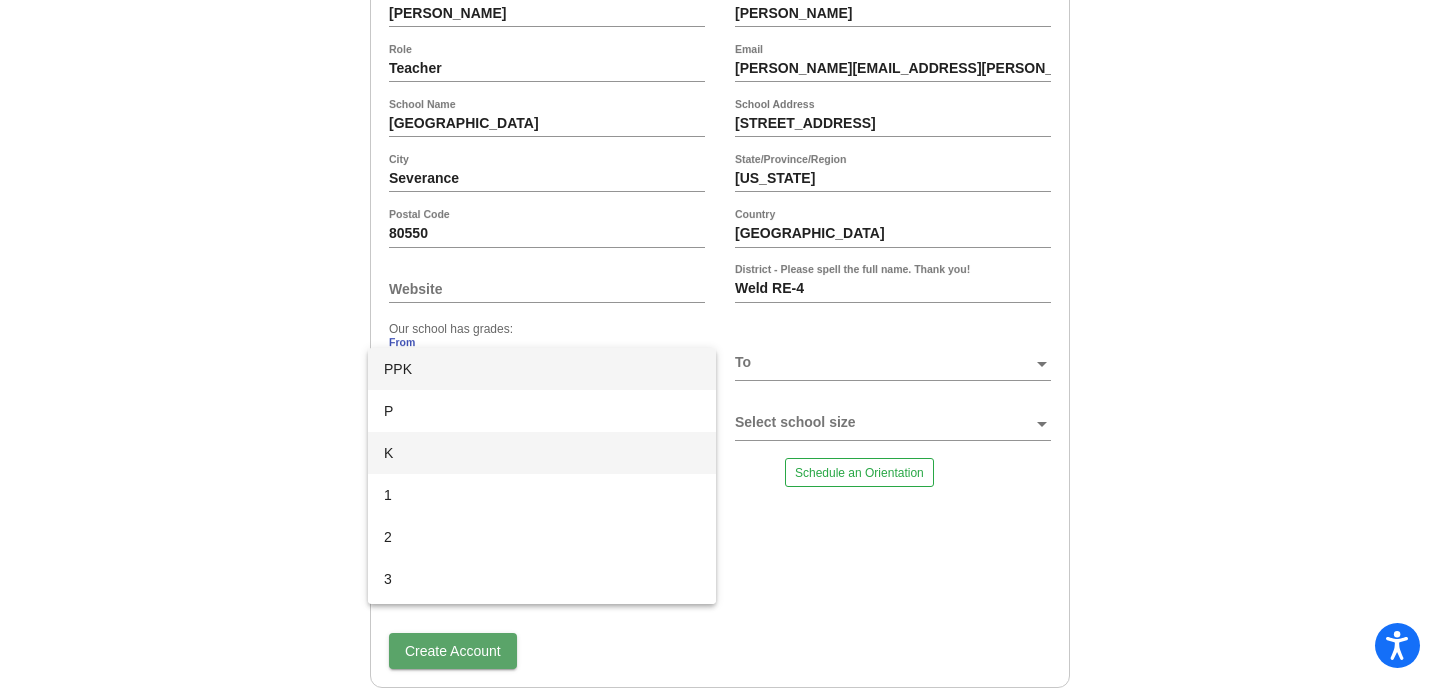 click on "K" at bounding box center (542, 453) 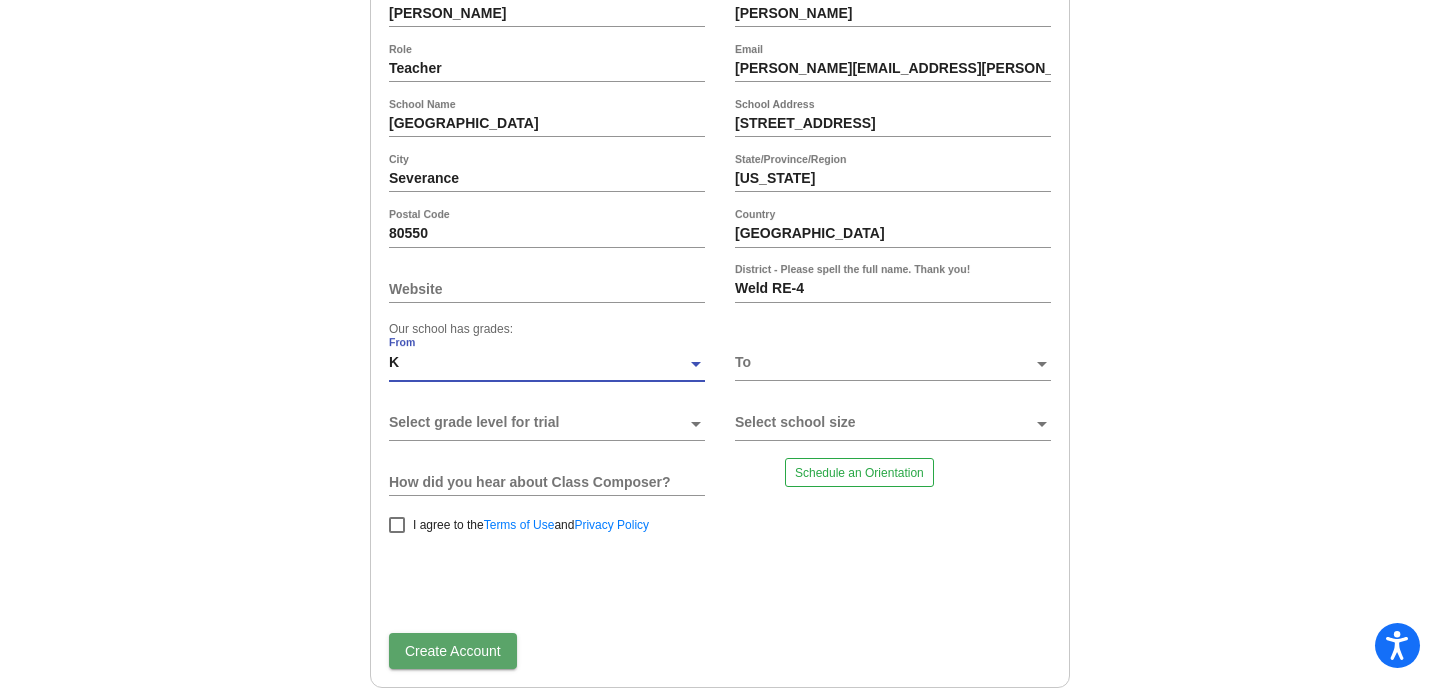 click at bounding box center (884, 363) 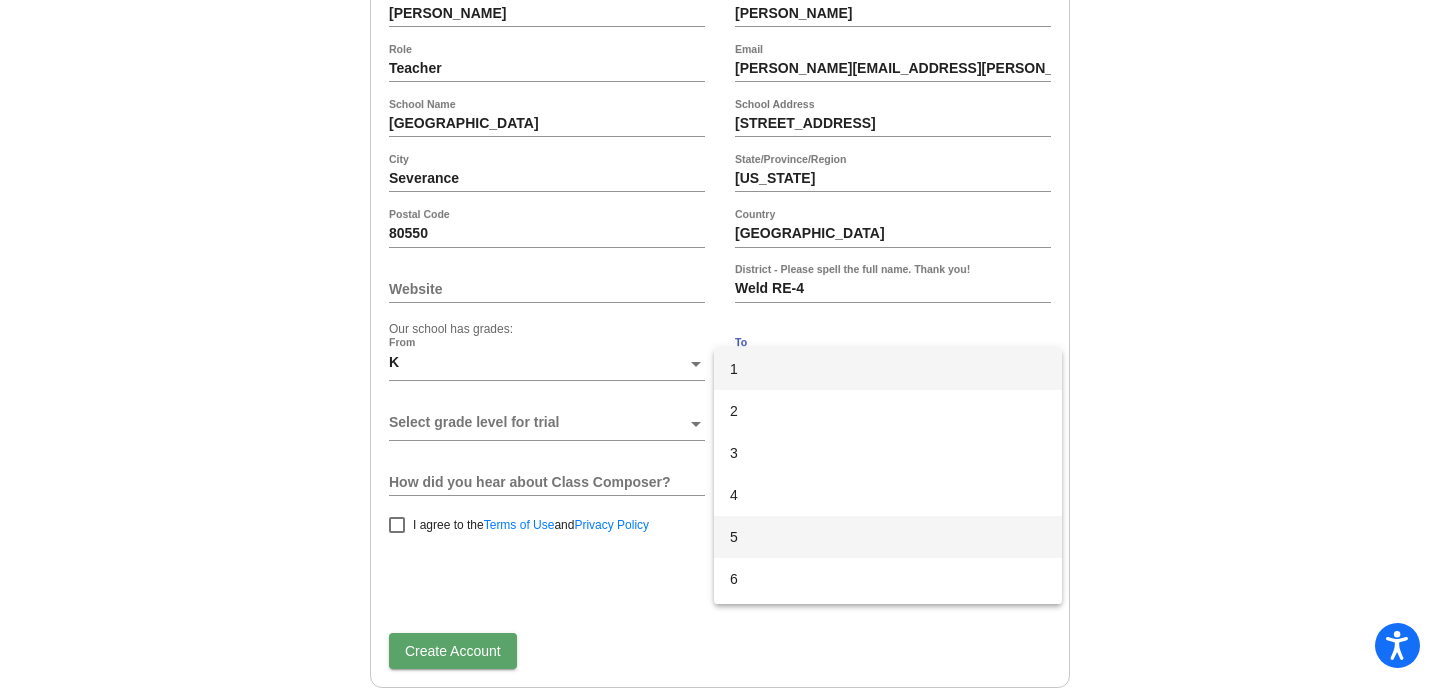click on "5" at bounding box center [888, 537] 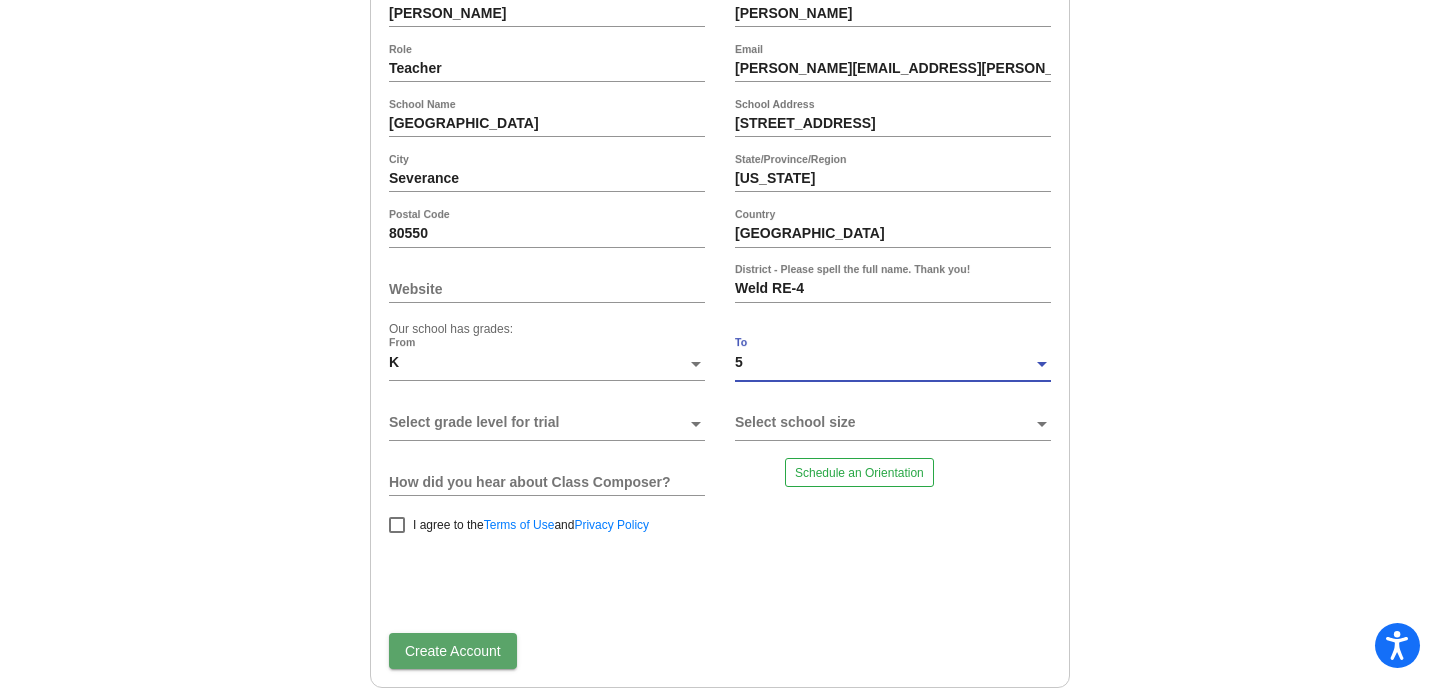 click on "Select grade level for trial" at bounding box center [547, 424] 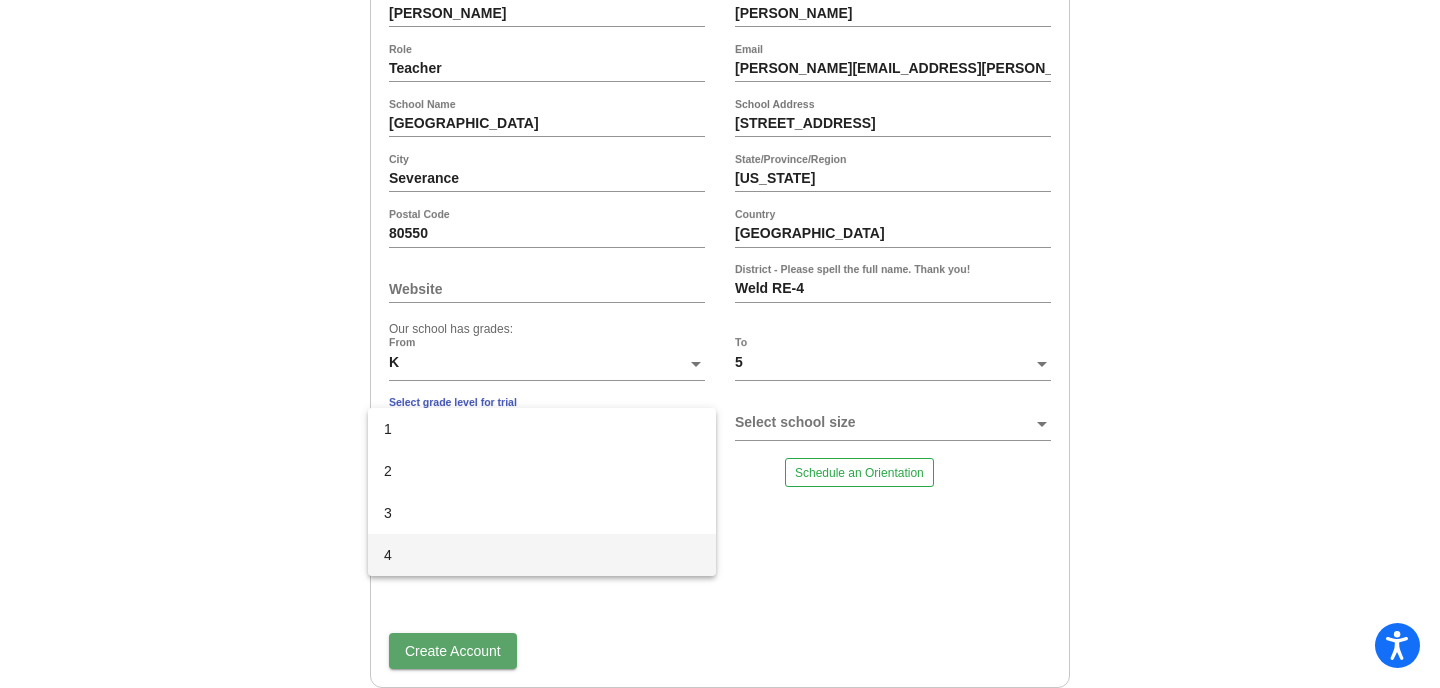click at bounding box center (720, 344) 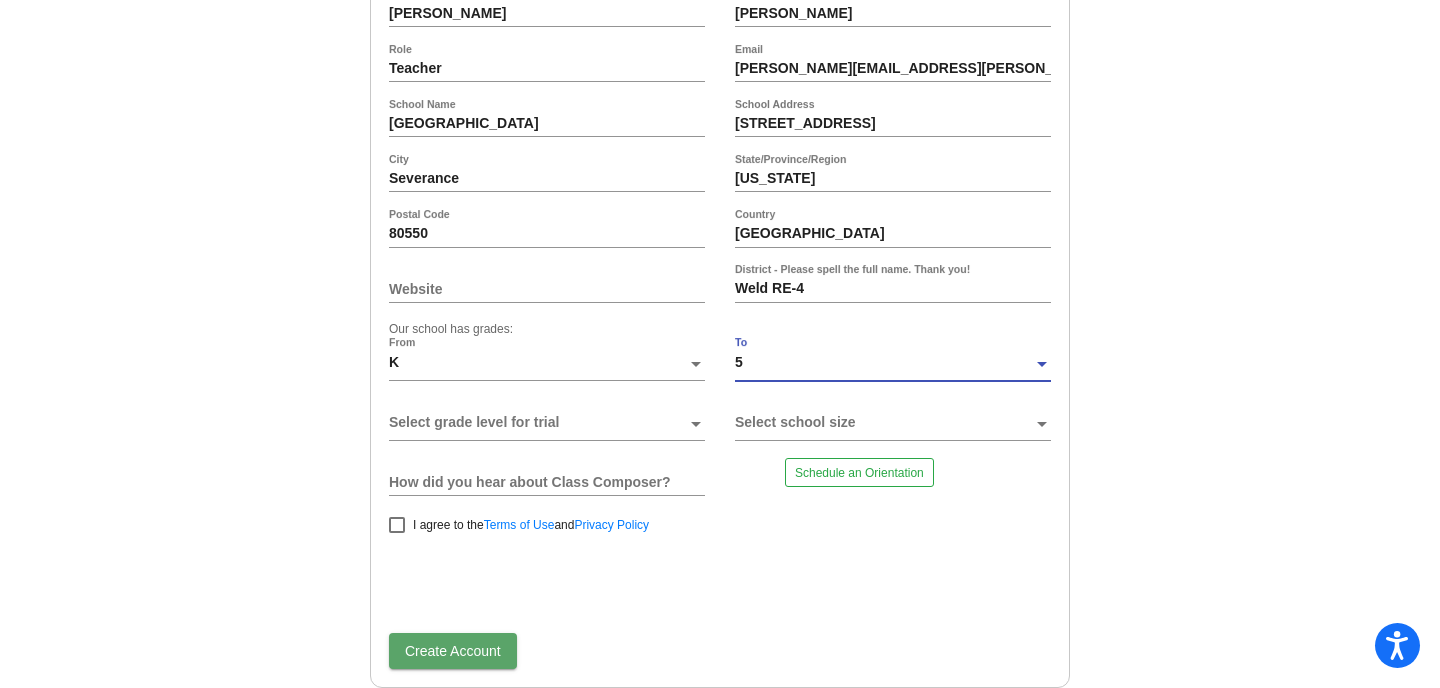click on "5" at bounding box center (884, 370) 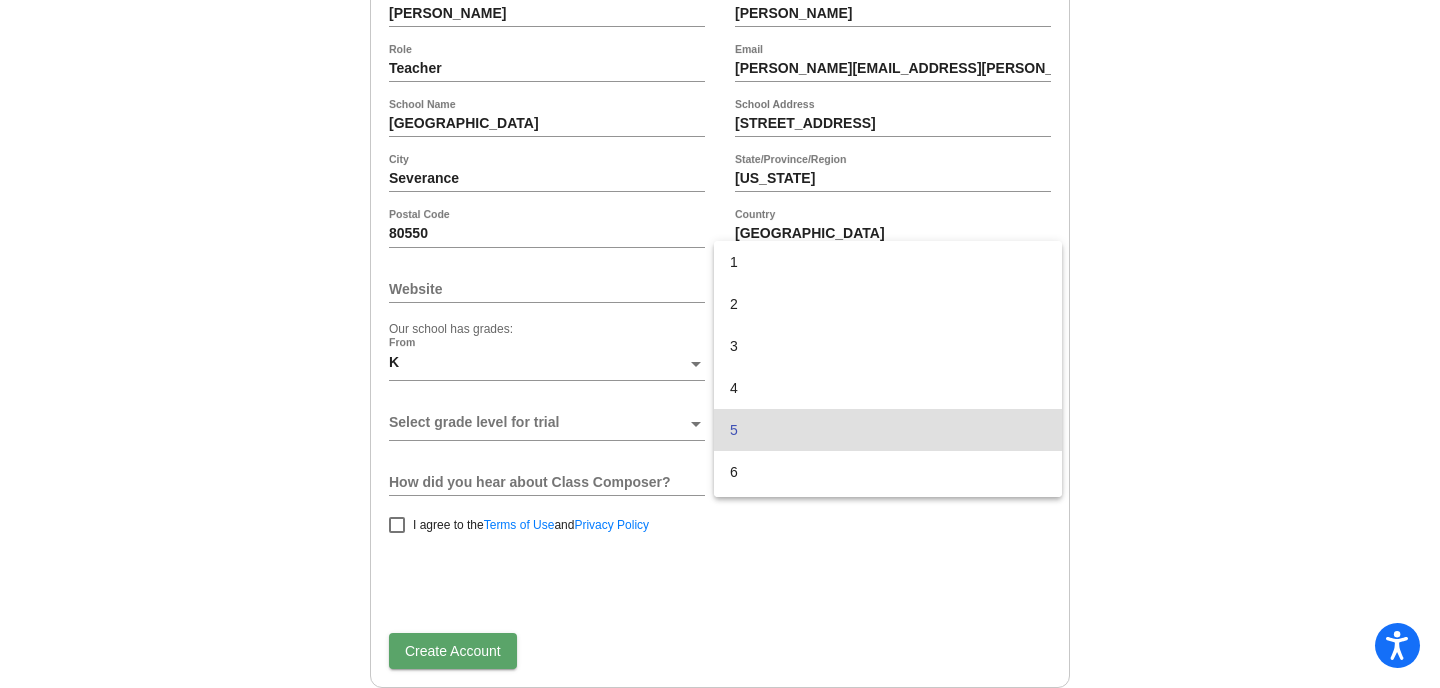 scroll, scrollTop: 61, scrollLeft: 0, axis: vertical 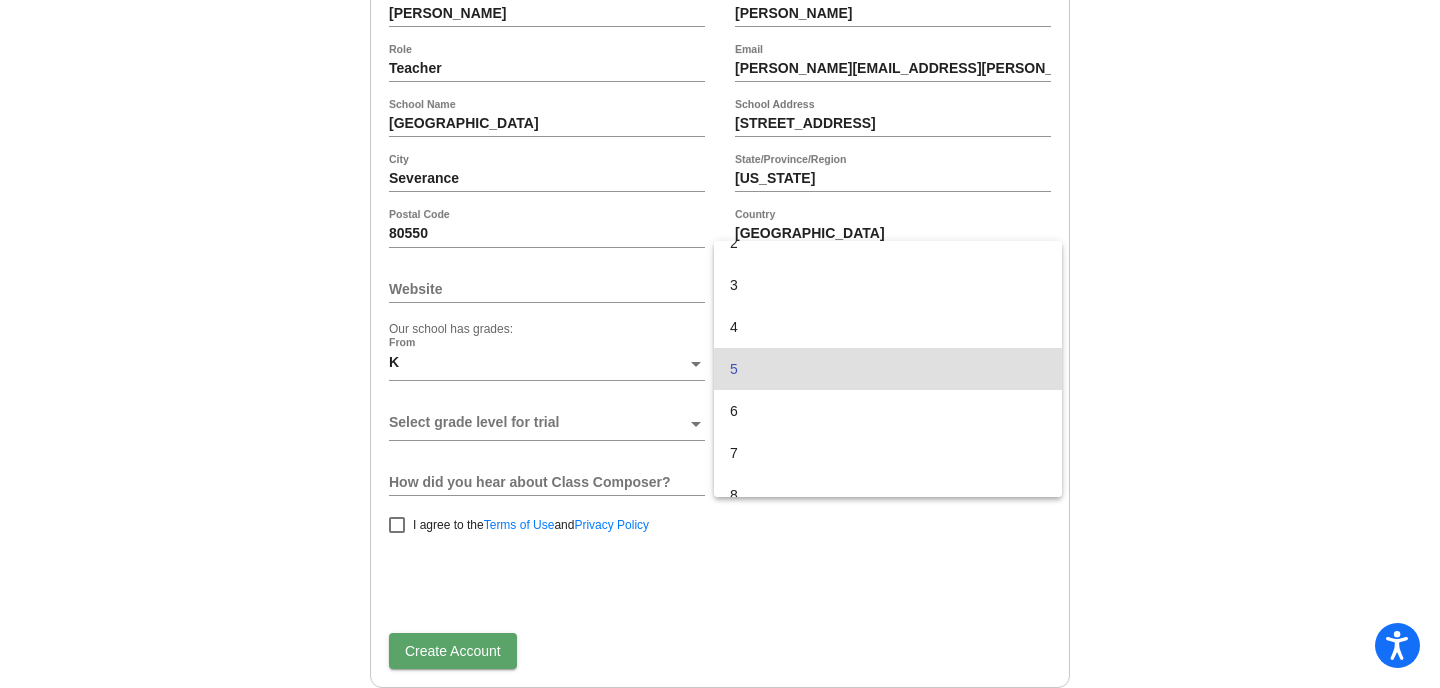 click on "5" at bounding box center (888, 369) 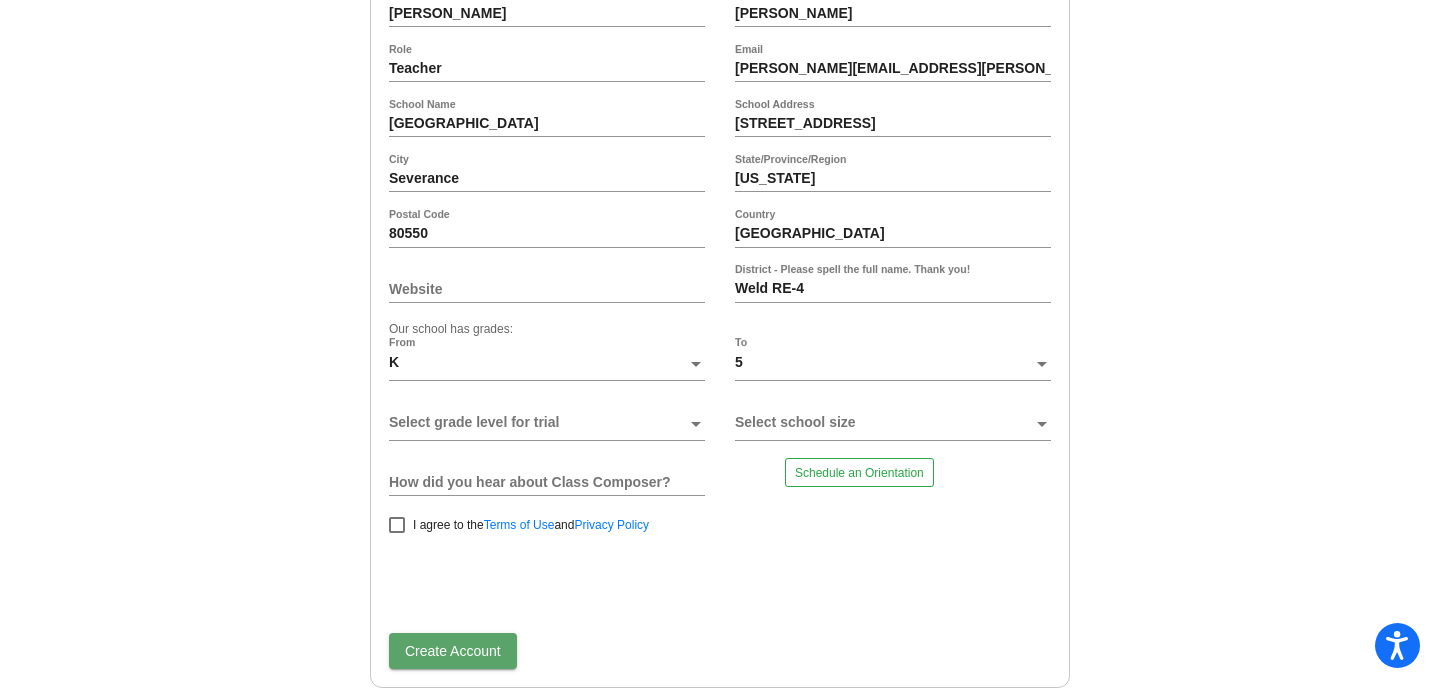 click on "Select grade level for trial" at bounding box center (547, 424) 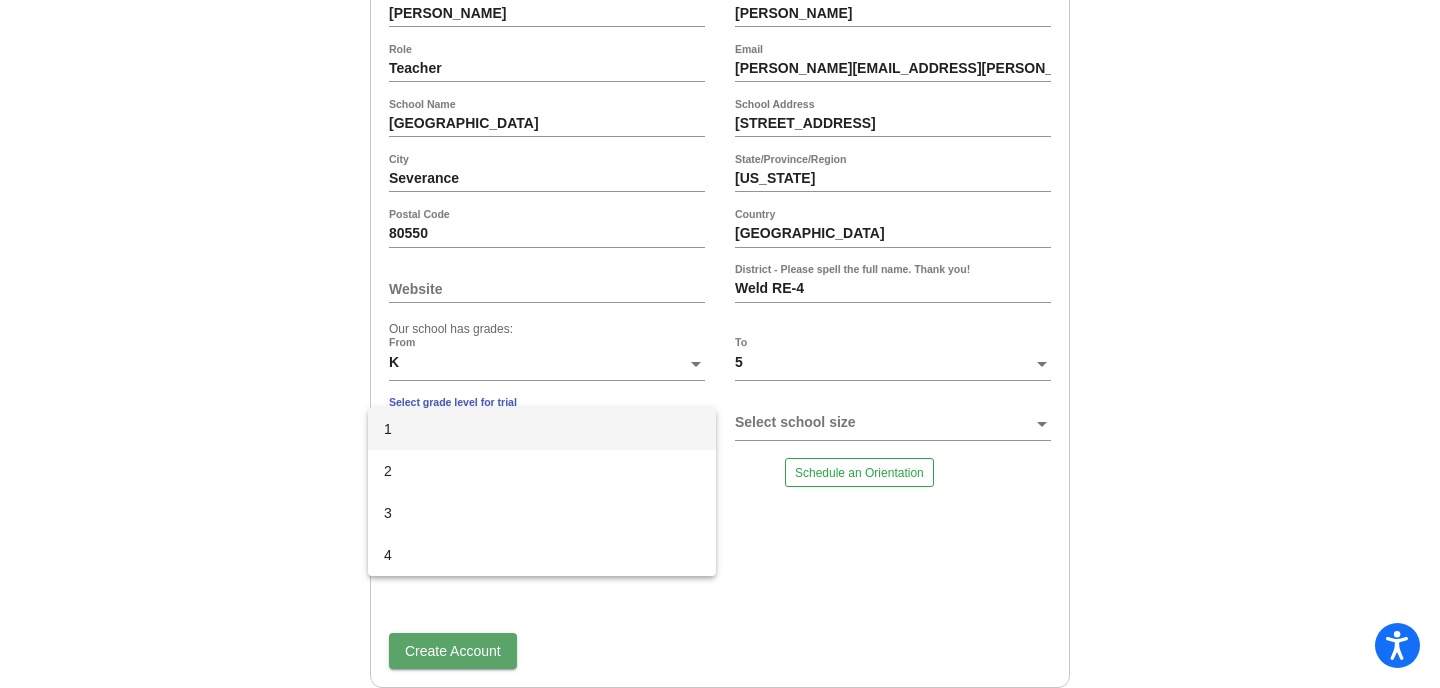 click on "1" at bounding box center (542, 429) 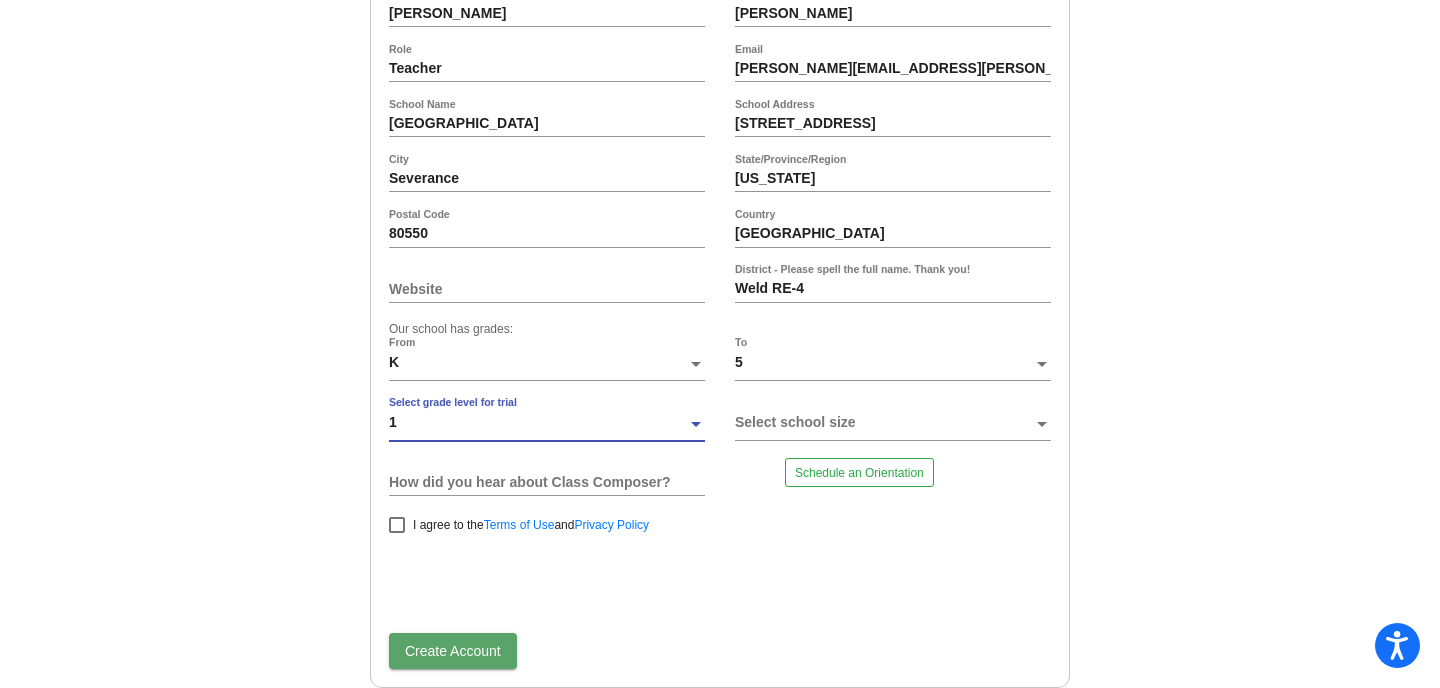 click on "1" at bounding box center (538, 430) 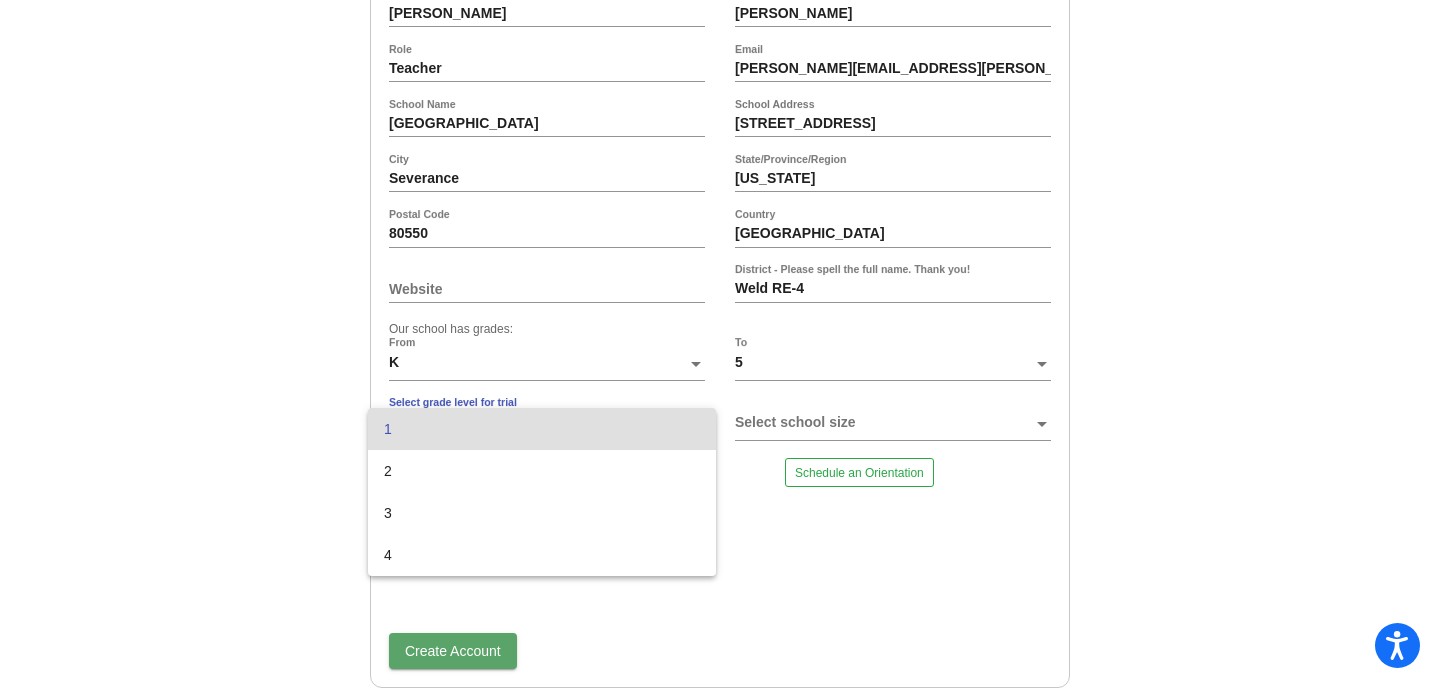 click at bounding box center [720, 344] 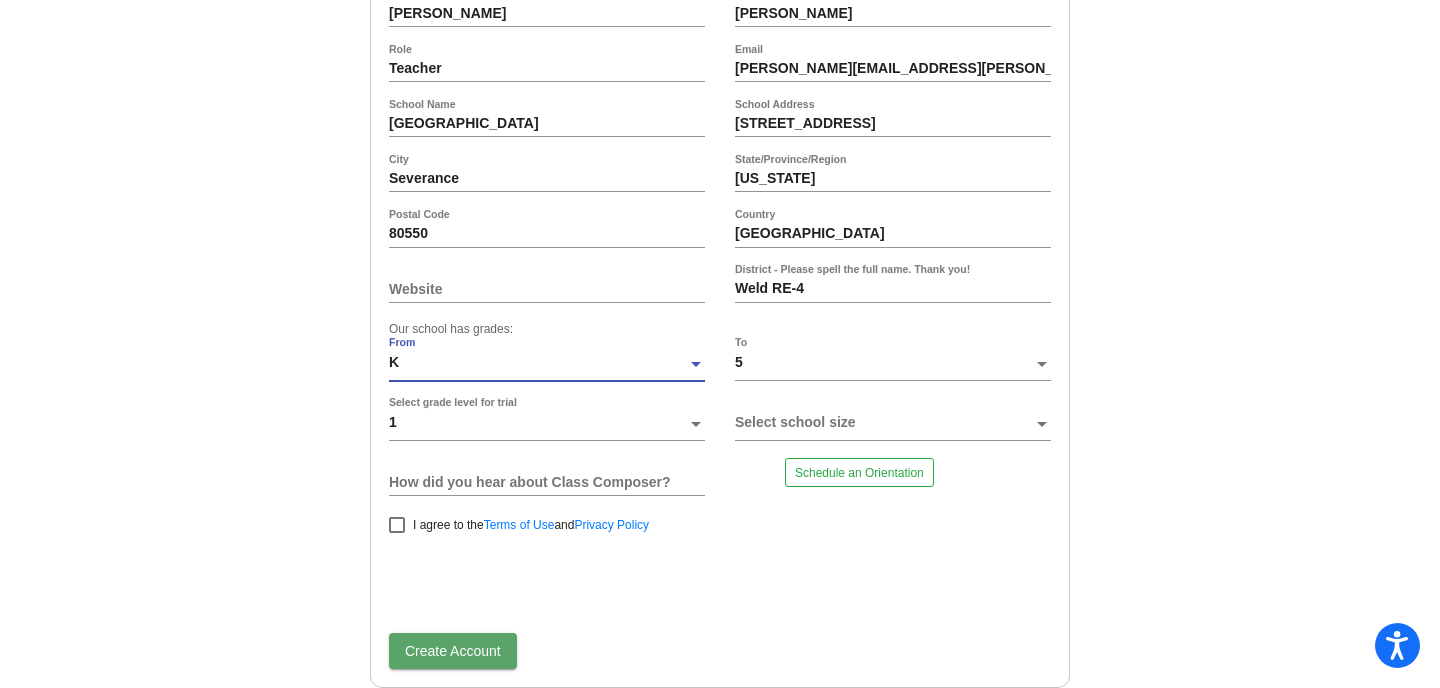 click on "K" at bounding box center [538, 370] 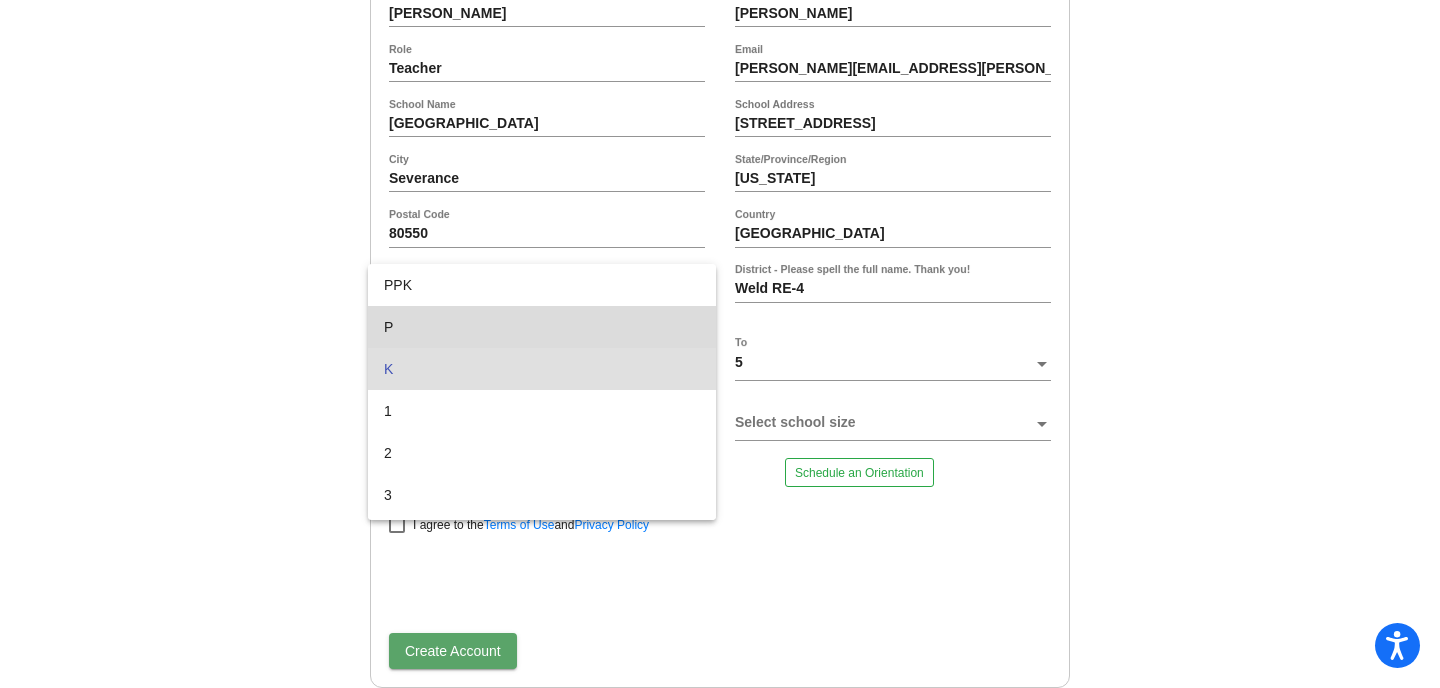 click on "P" at bounding box center [542, 327] 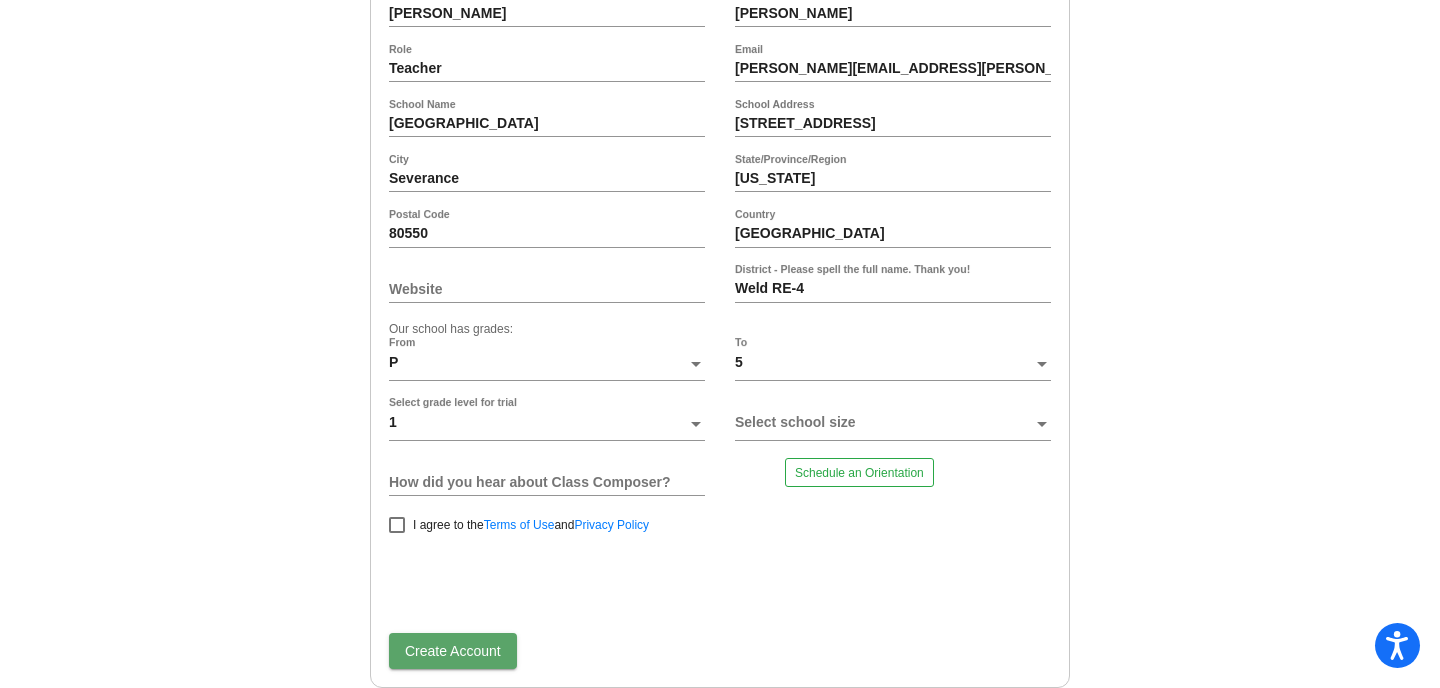 click on "1 Select grade level for trial" at bounding box center (547, 424) 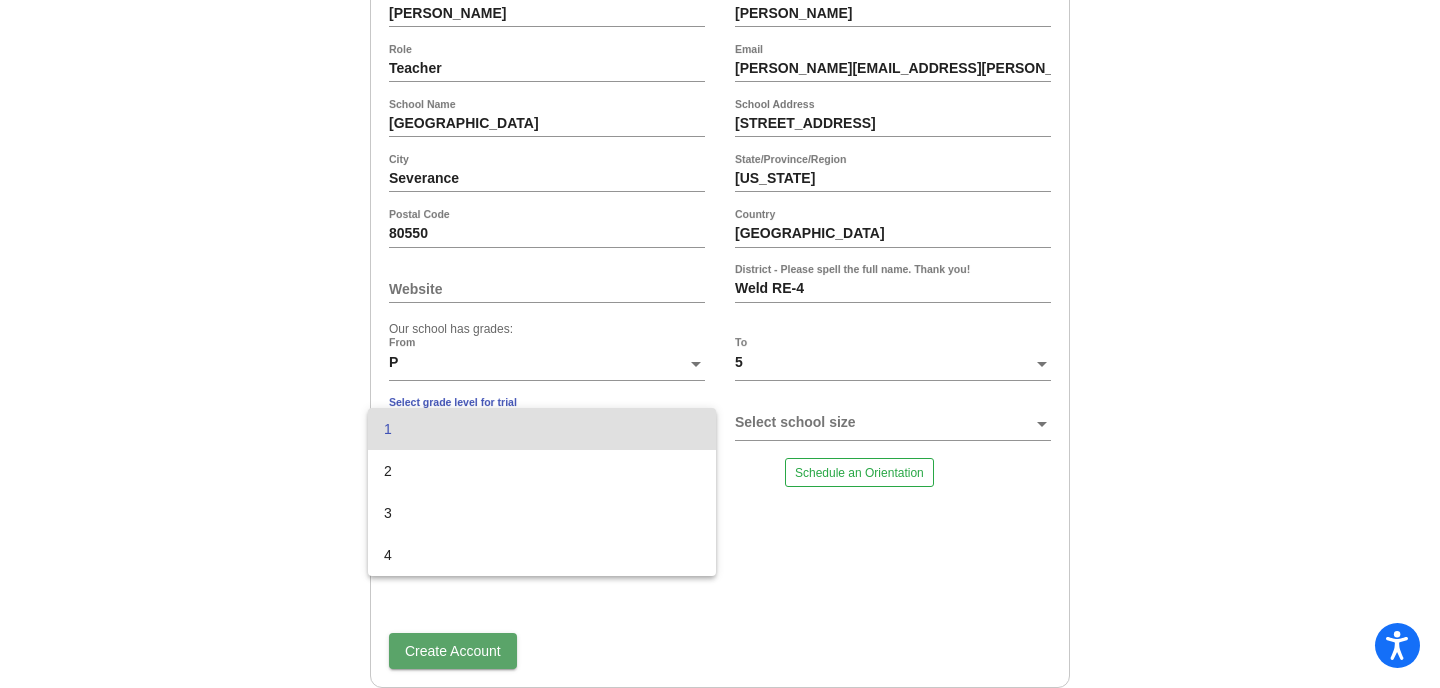 click at bounding box center (720, 344) 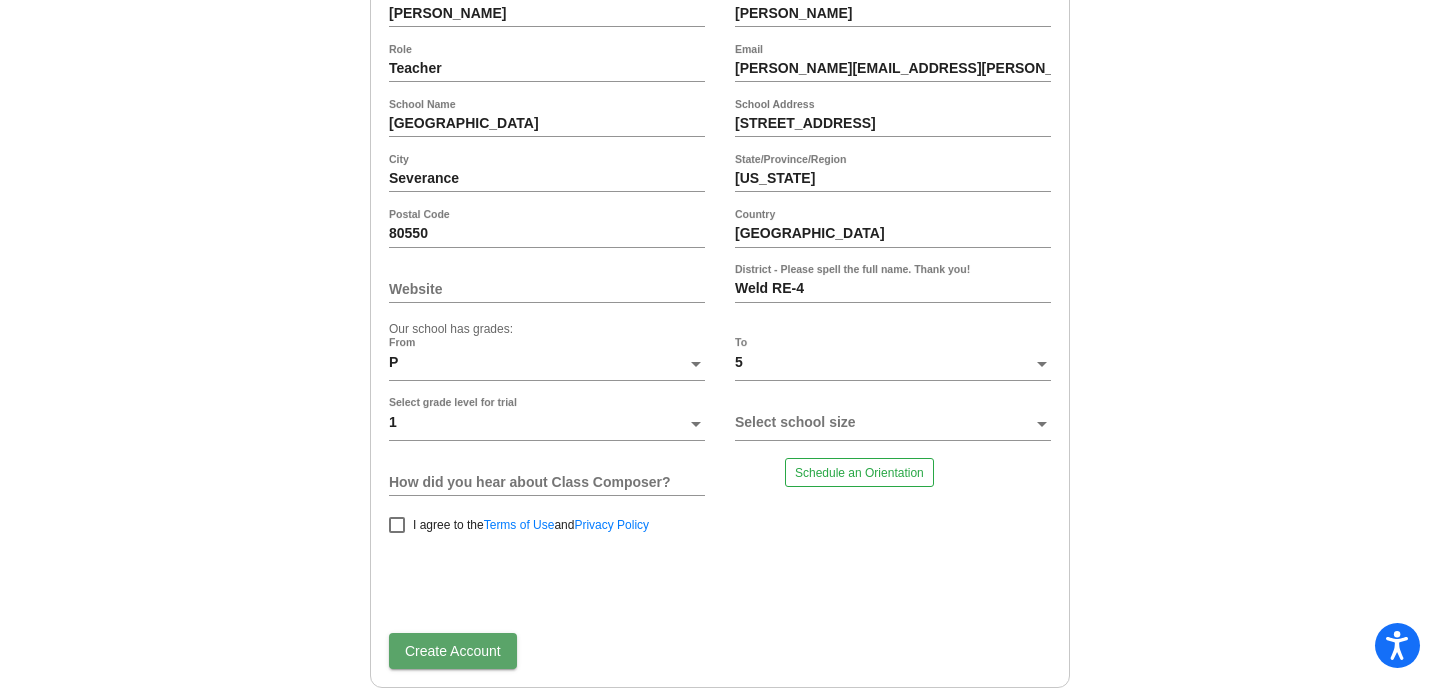 click on "5" at bounding box center [884, 370] 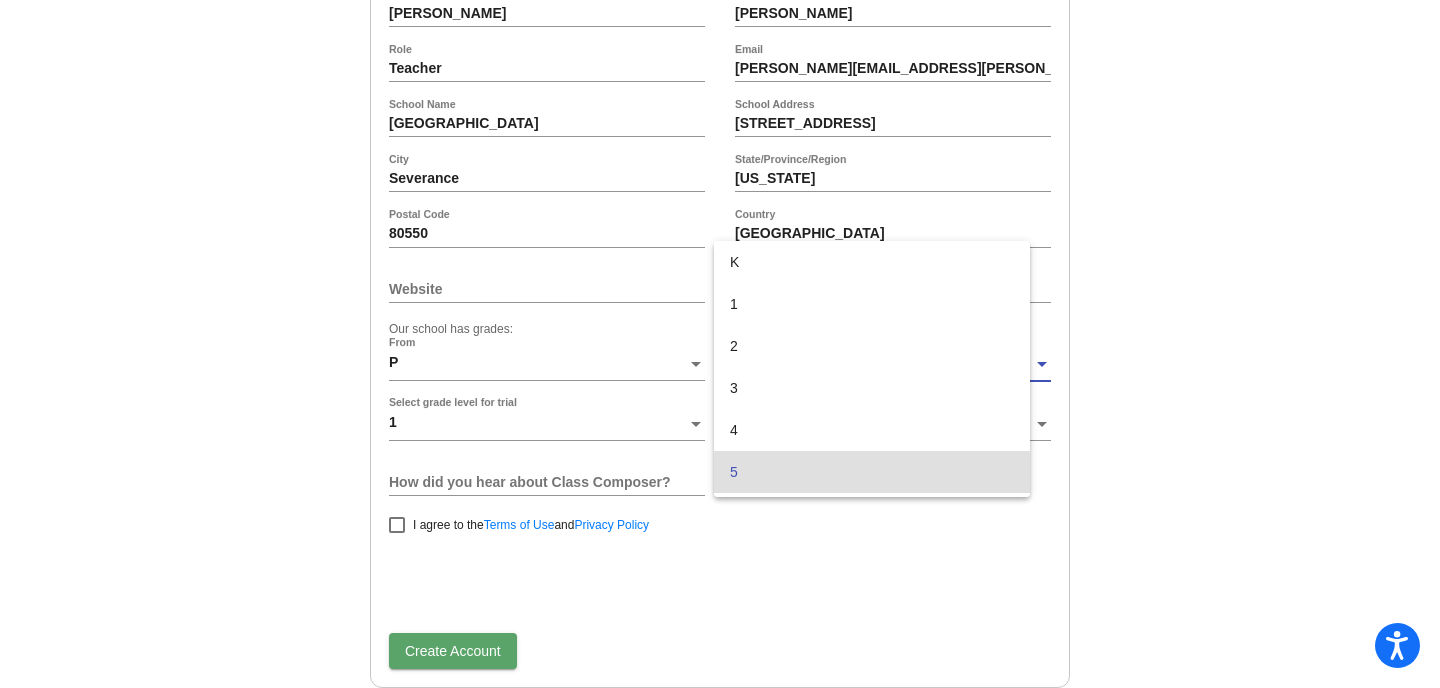 scroll, scrollTop: 103, scrollLeft: 0, axis: vertical 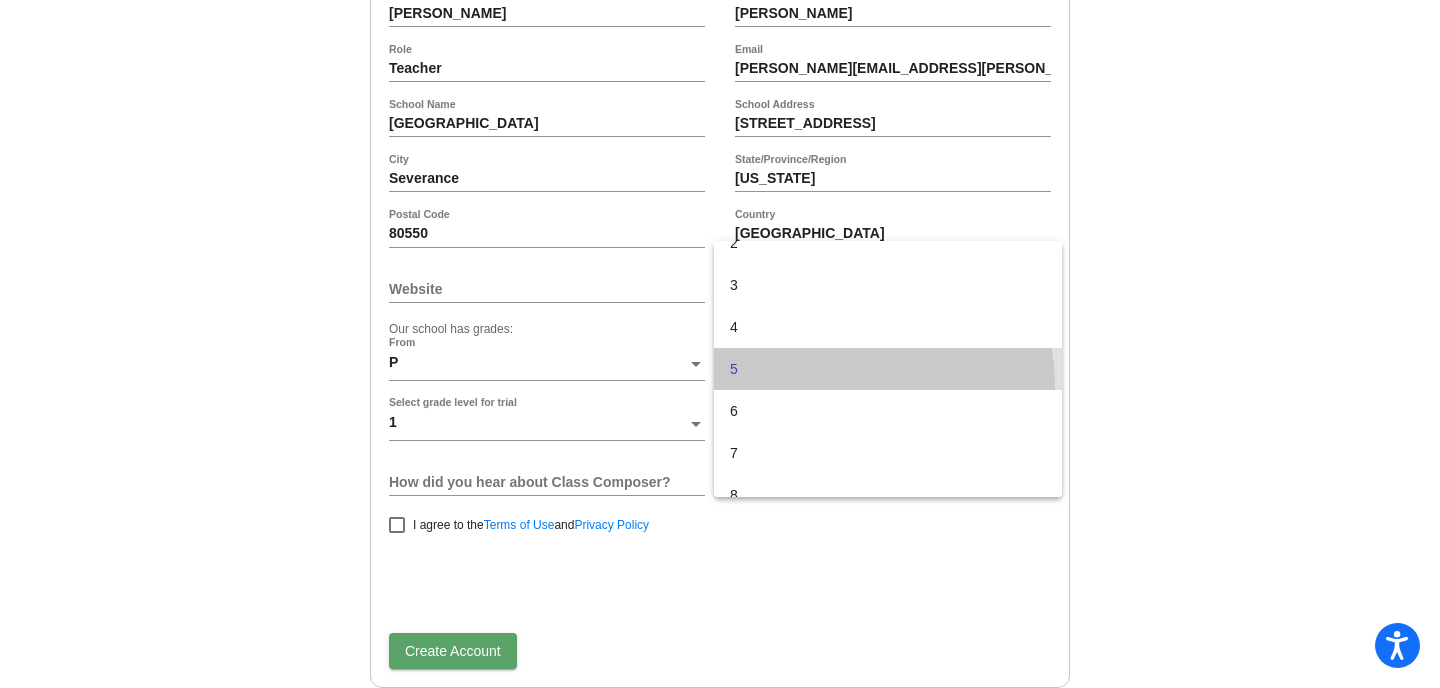 click on "5" at bounding box center [888, 369] 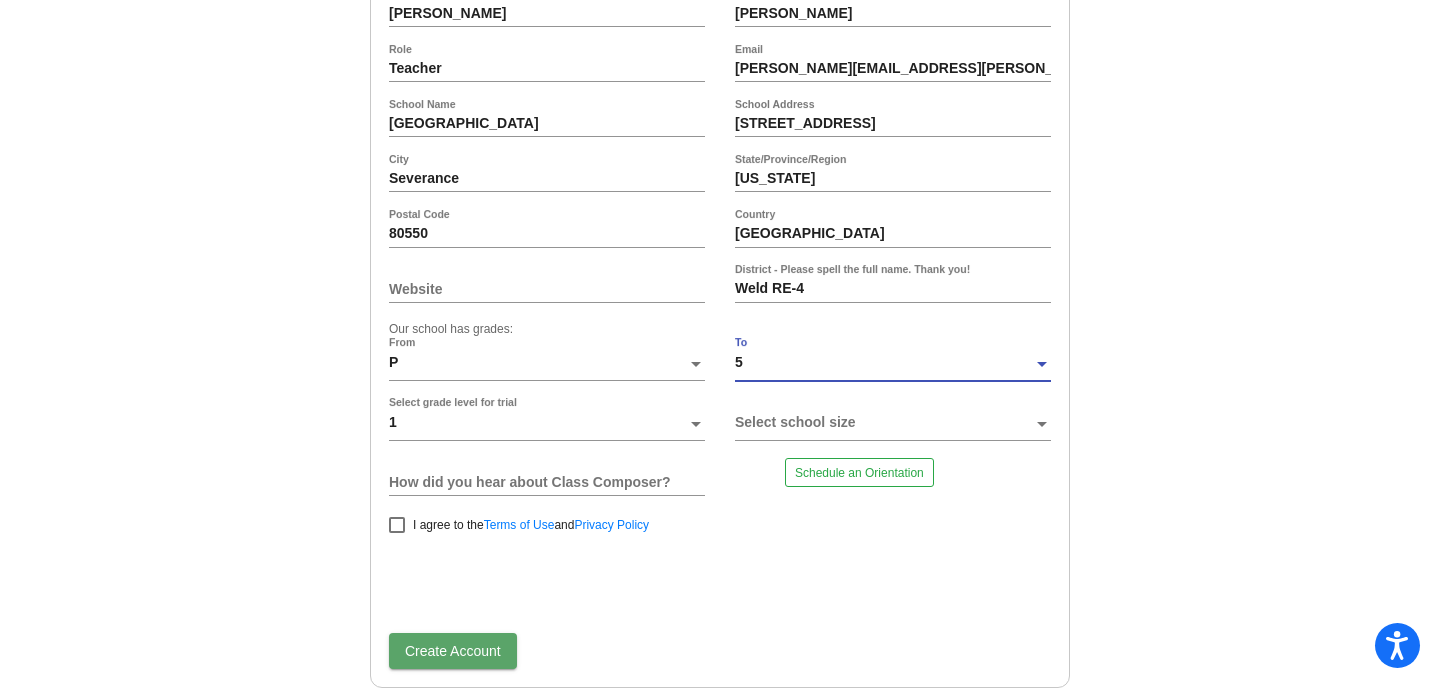 click on "P" at bounding box center [538, 370] 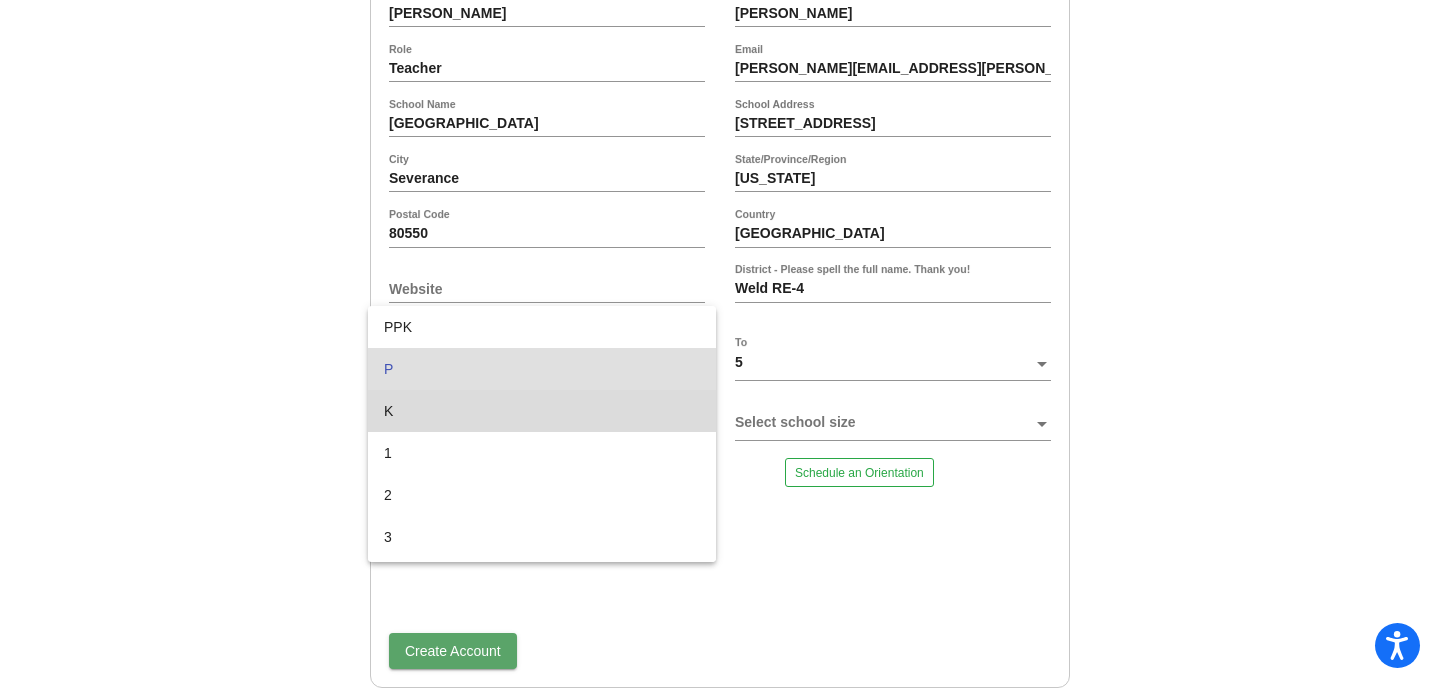 click on "K" at bounding box center [542, 411] 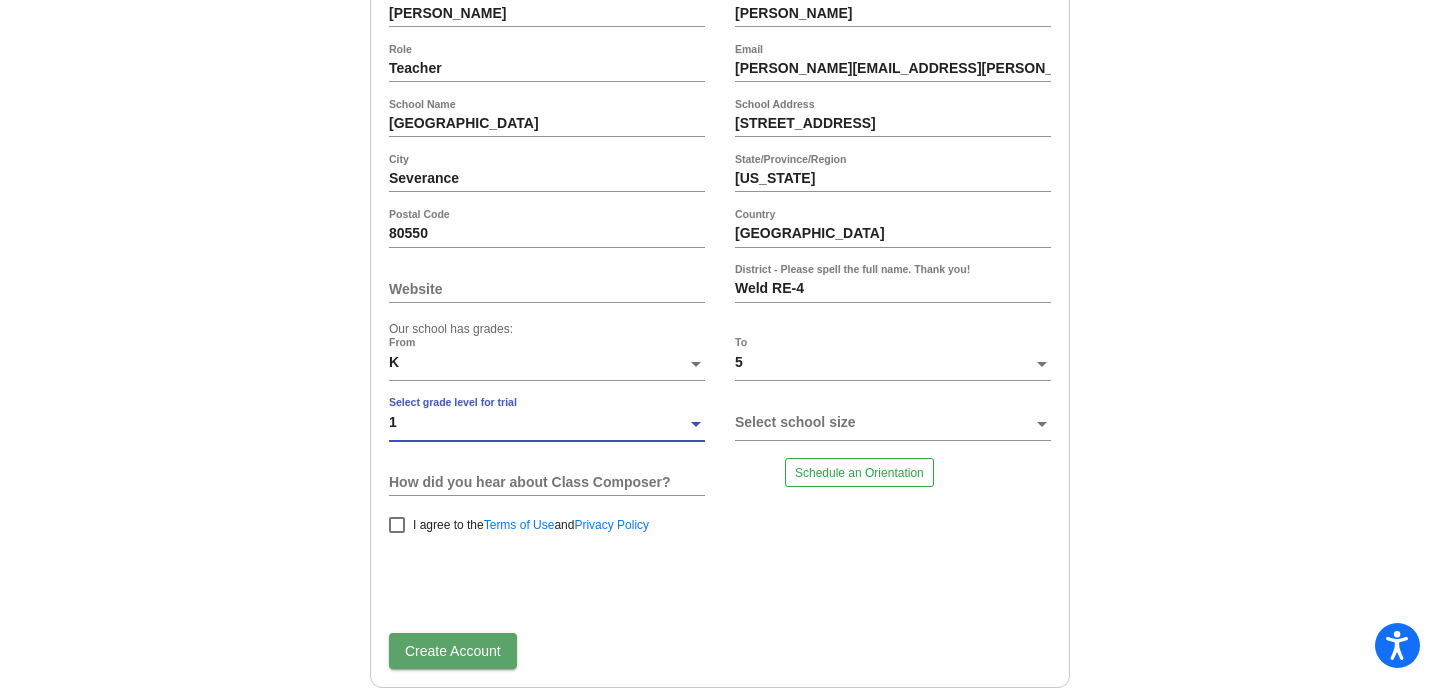click on "1" at bounding box center (538, 430) 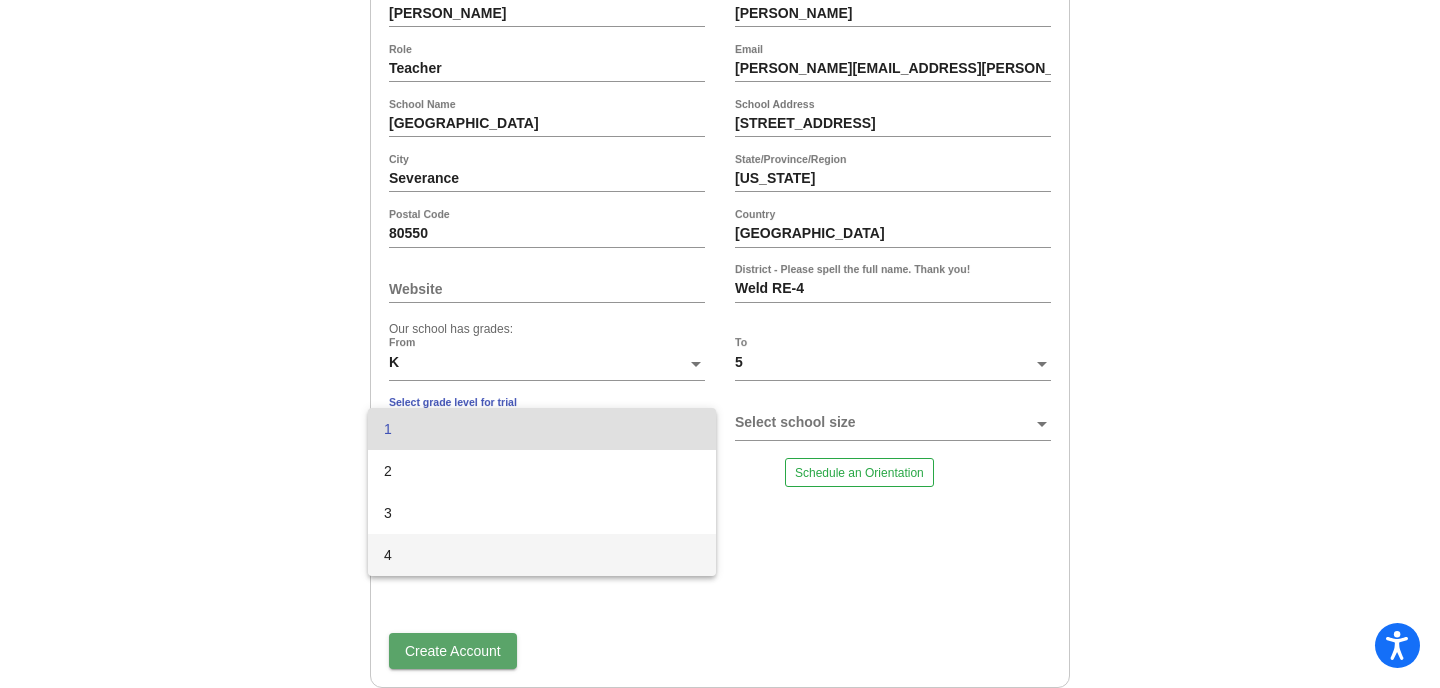 click on "4" at bounding box center [542, 555] 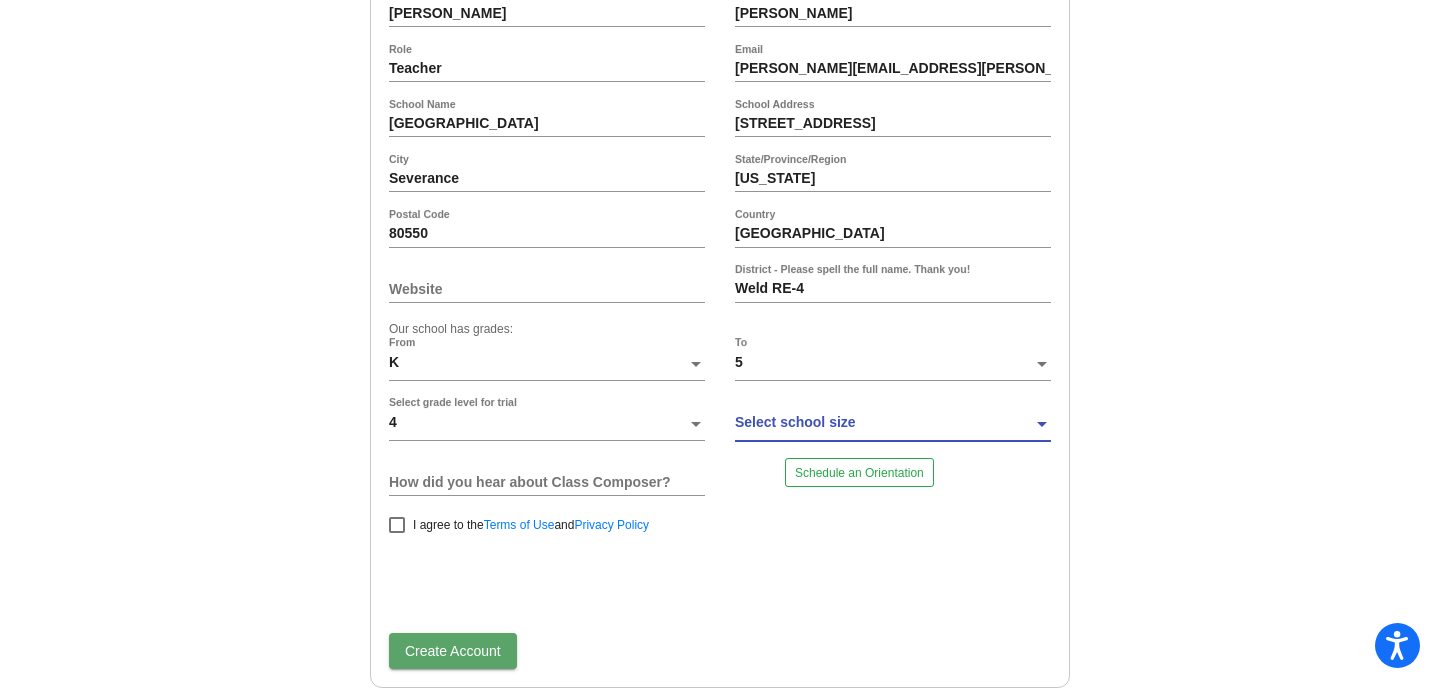 click at bounding box center [884, 423] 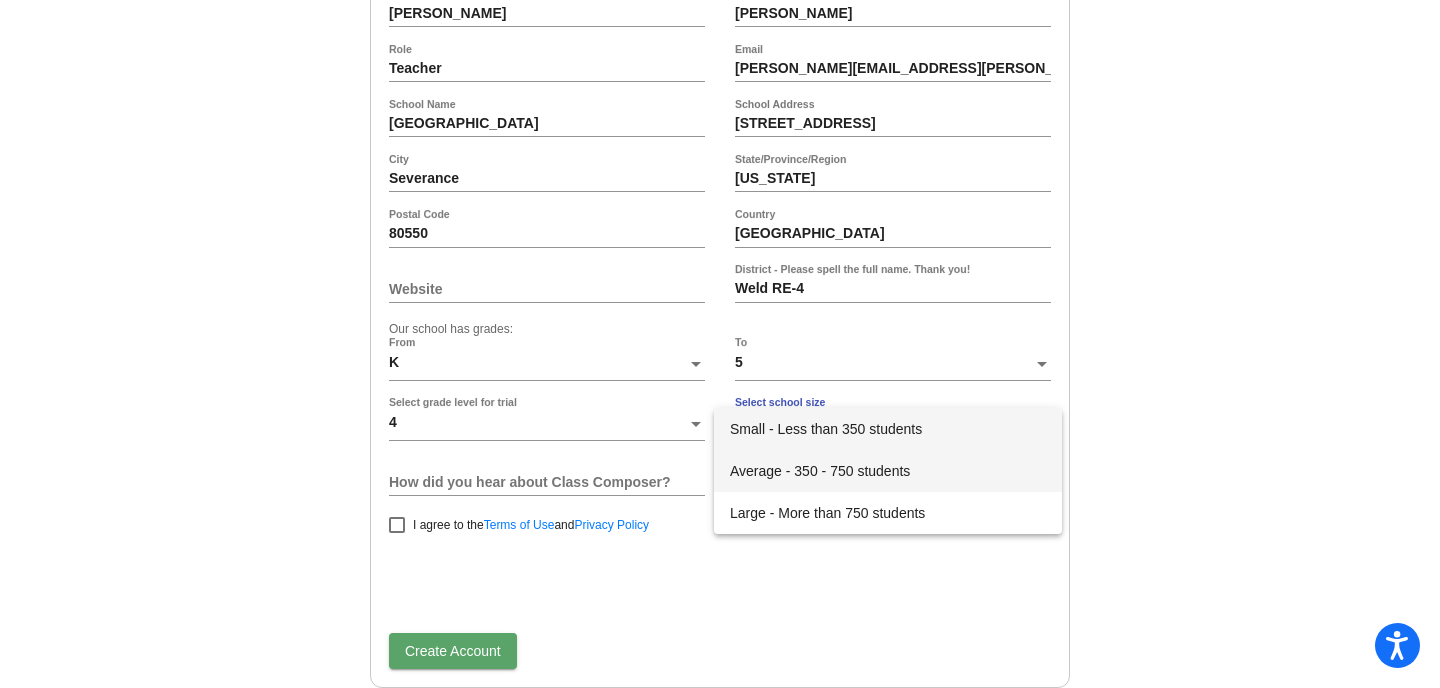 click on "Average - 350 - 750 students" at bounding box center [888, 471] 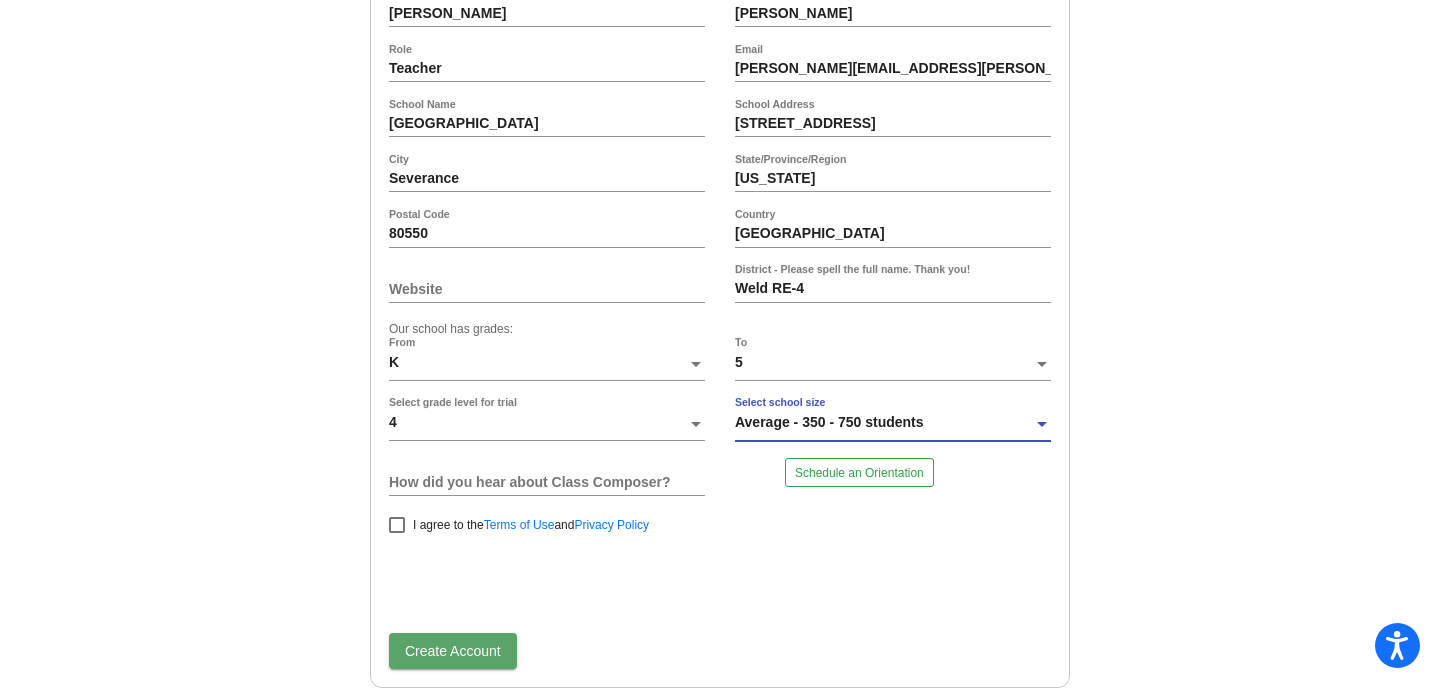 click at bounding box center (397, 525) 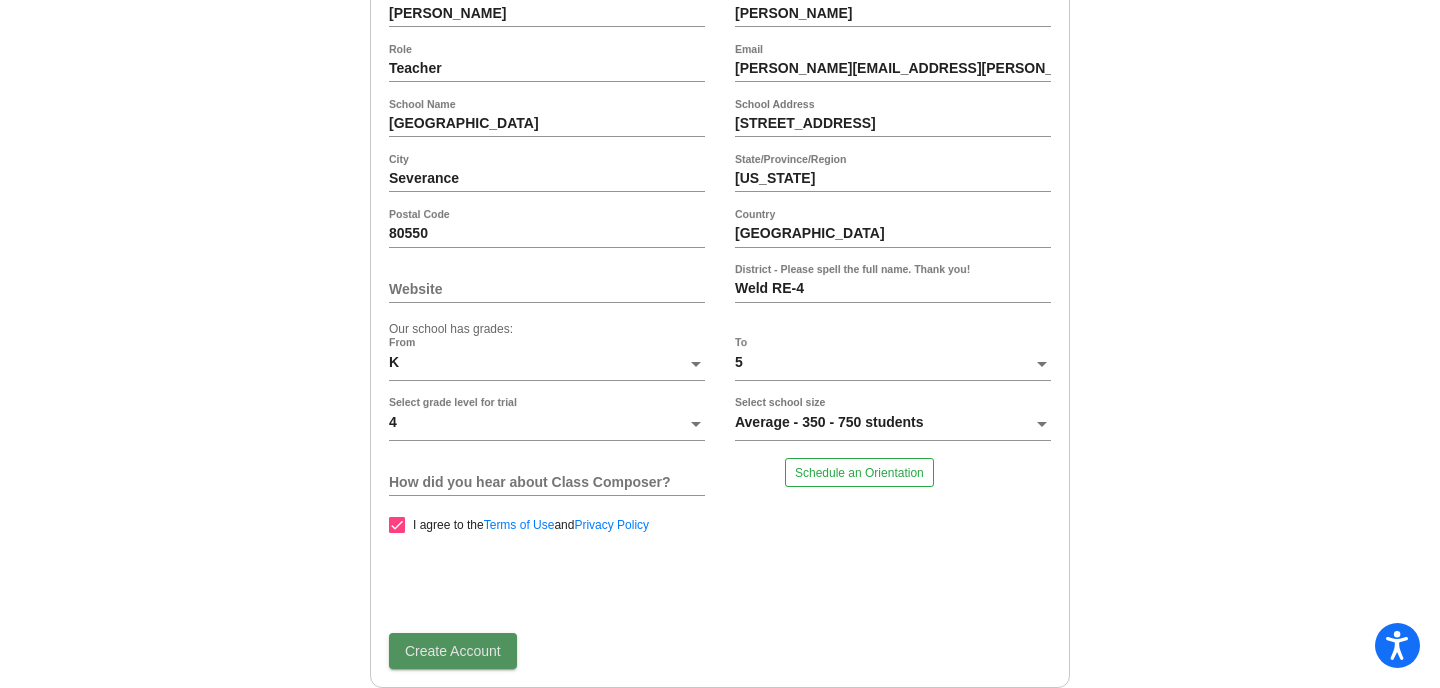 click on "Create Account" at bounding box center (453, 651) 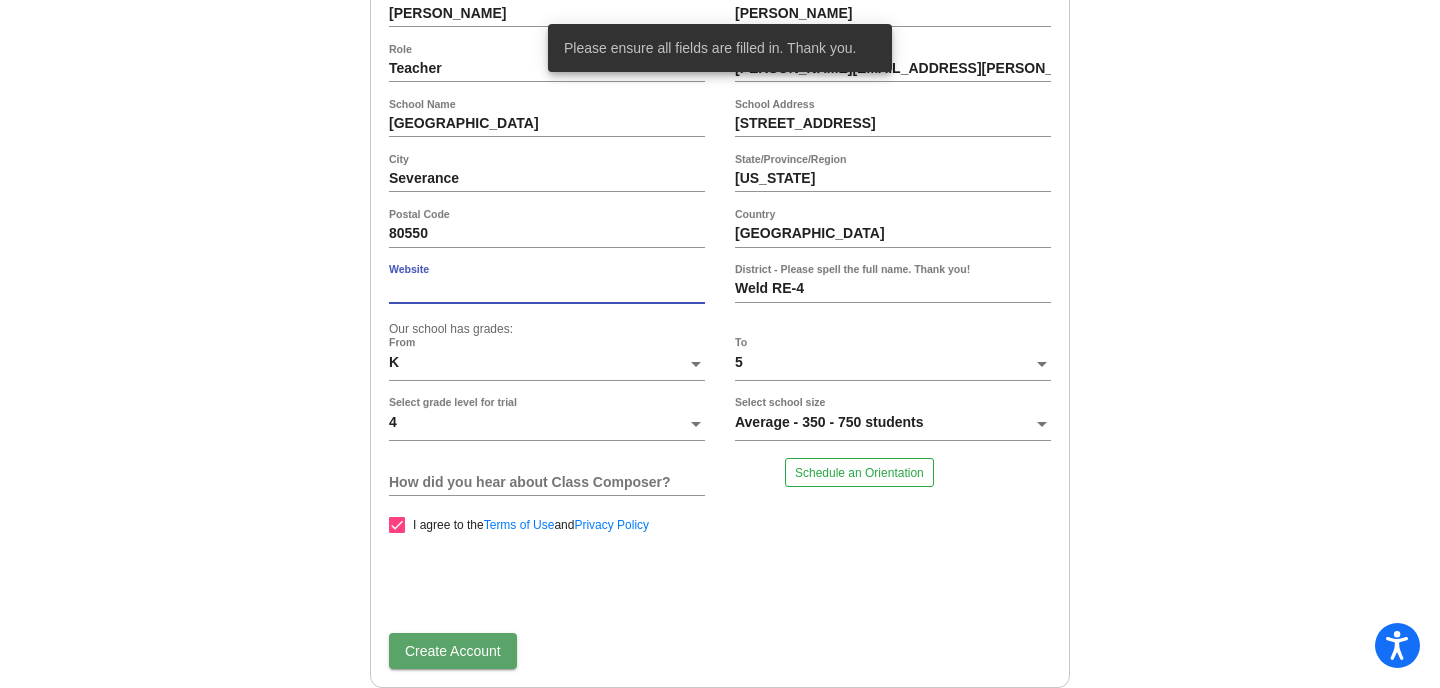 click on "03AFcWeA5Yh9GaD1WSRON2IIXcsBD6072dz4zpYdiOo2xVh5NhlbQUc63yAcOeT6Mt9NSTvwkvcmUZJGKm1oppXw_Q7SNZhTFIl0RKRi669k52V7ElQTv28iX0GLoJpDPdmdk0tH4x-QSd-yZRQy2nSWB9XRs3fHRdRpSEVmNRsO8LkvQTAJbn1jVFSfZlOQDFUOtczvXbxv78V0jj4z7acvpsNd2iTHtXkskT9k_lYyBK-GccJDUdx6cEIY73H9nxpux3VRhoIjMMGxD2cSyLuhtemeIbvBc8fnvUhYTYYdBGCzHWUJ3ct3KPBA7EuQTIV4nk7JdkjQzJvzypFgweZOg9XZQeGdmchgnrhLN60kV8GZJfNzY6W1m5FhuHGhMZLHT9_F8PCB4JX2ygnkK_x-NhOA5BRbpoj6uVCKvzGvmNp-w2Zo7FXbe9-tZtc8_mg1Q5Bx5e9sAc0tD5E1C0f6BEcoARyPs4bLbhXQ0gbOkjKSgayNGwpcEALYsX_NpZvtl90cErEukkkqotNSJ-bR8ck-nLX6aB_7X6EuiM9mgFlaWg_hXoU1QrhXxPv_ISLzyY7fQroKxxsB22rIBEYG9gbNhjHsmJJDhnbhqzwJAoCSdAiotkrPGNAWXH0xxe4qW0lRoJNxh3pSK_DRTe5_oXGahgYj4GrL710aaEMpIUB3Tnuj3zTh7v0wy1n9BNOWlHtnucChnN5Xng6Ls6v-2WQwZ9ghu0r22AFq4P7AYfZy5O1IqbrRqKy0vqpvNBuSfihB_0UyIevXQEhdRnGLMtypbVZao8kaqHEGyXBorjoKx_Zq8AfckS_-04JWC3yWb8n9NznyqU0tyw5WjbU0o4xFp7Hv2Oc5IsWJr8PKss6Dfmy3J2w2fEcTdwb6Hop_P8hGrA1sR1kFl7g0hMM8e30JZuLXWcA4-iLSz1BM98MoCHGUX2M-pUBwFLDuq5wDoaBSHrdZCt" at bounding box center (720, 582) 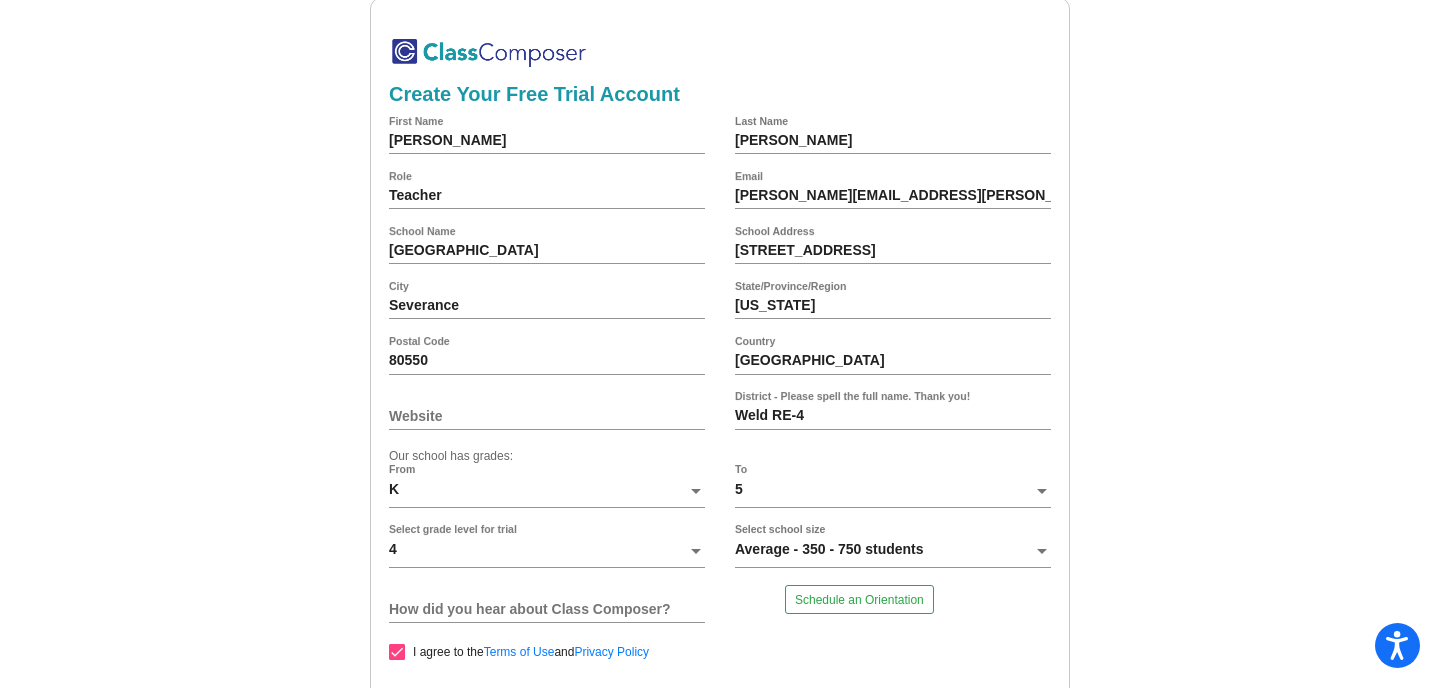 scroll, scrollTop: 34, scrollLeft: 0, axis: vertical 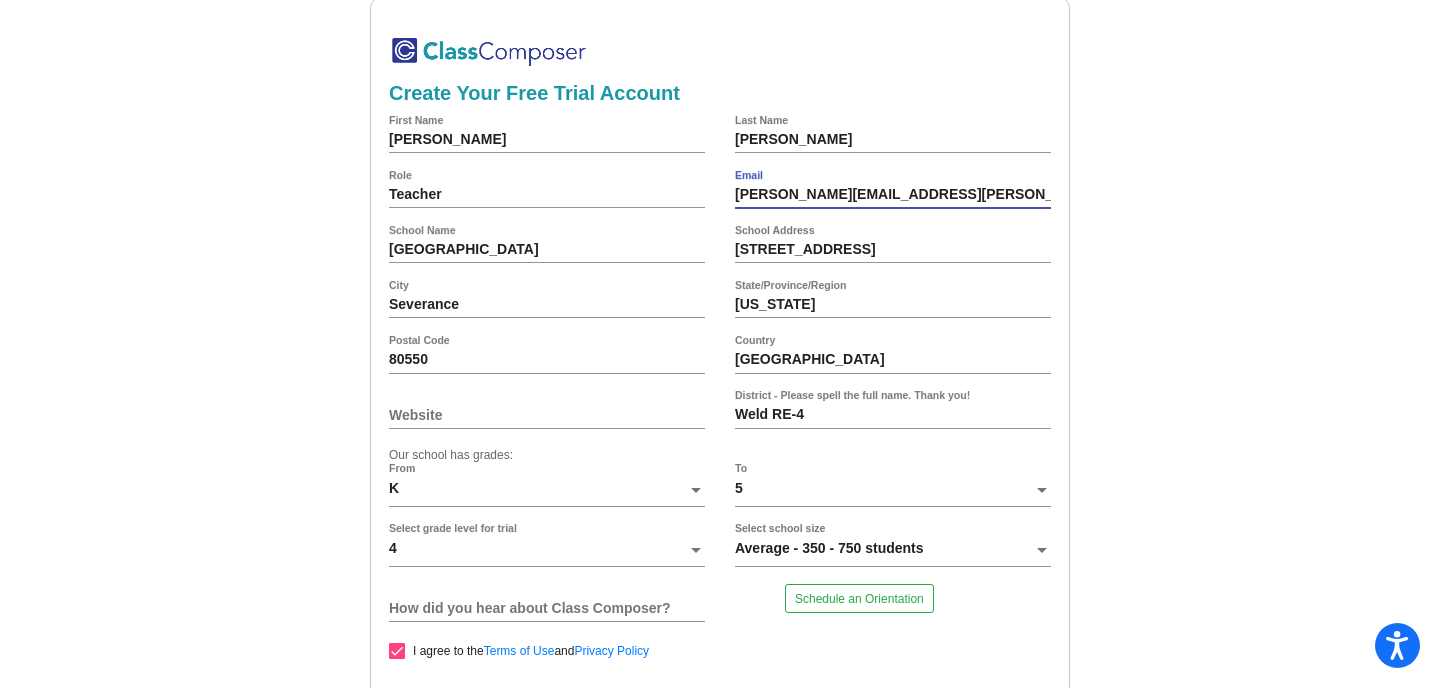 click on "[PERSON_NAME][EMAIL_ADDRESS][PERSON_NAME][DOMAIN_NAME]" at bounding box center (893, 195) 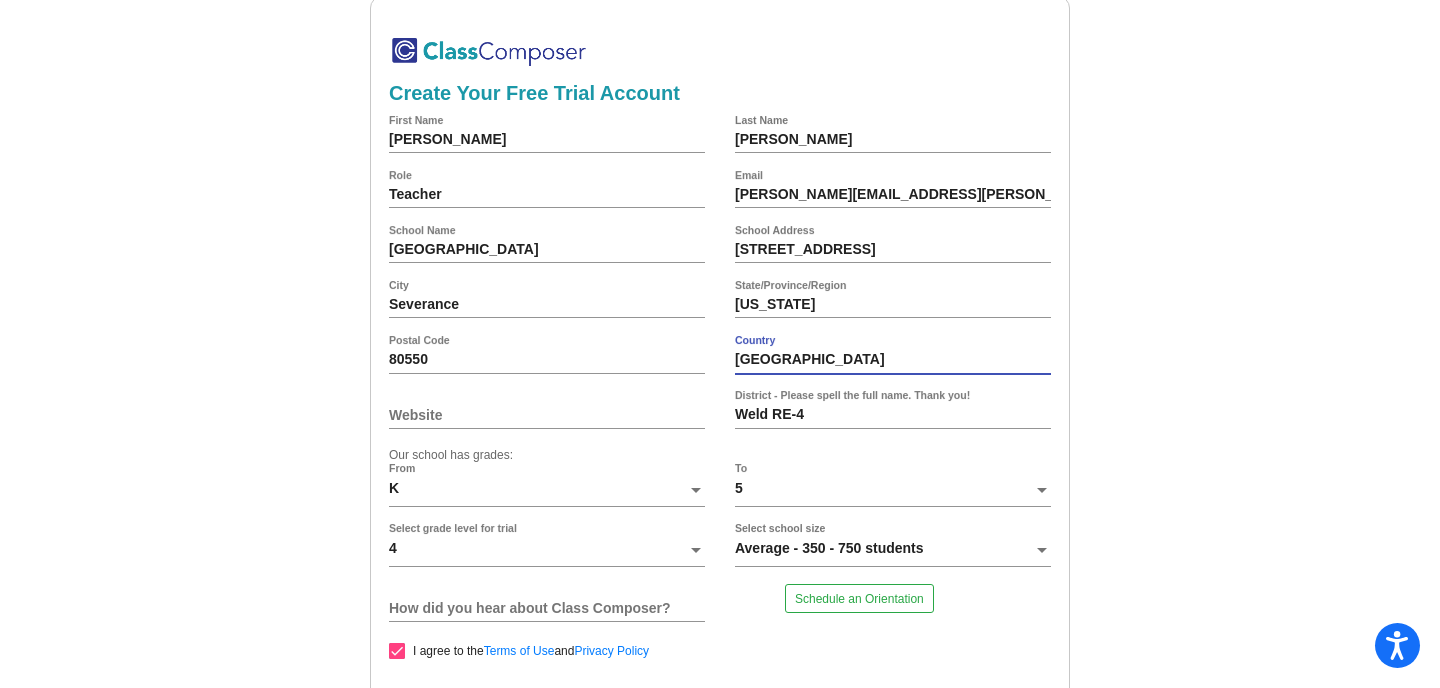 type on "United States" 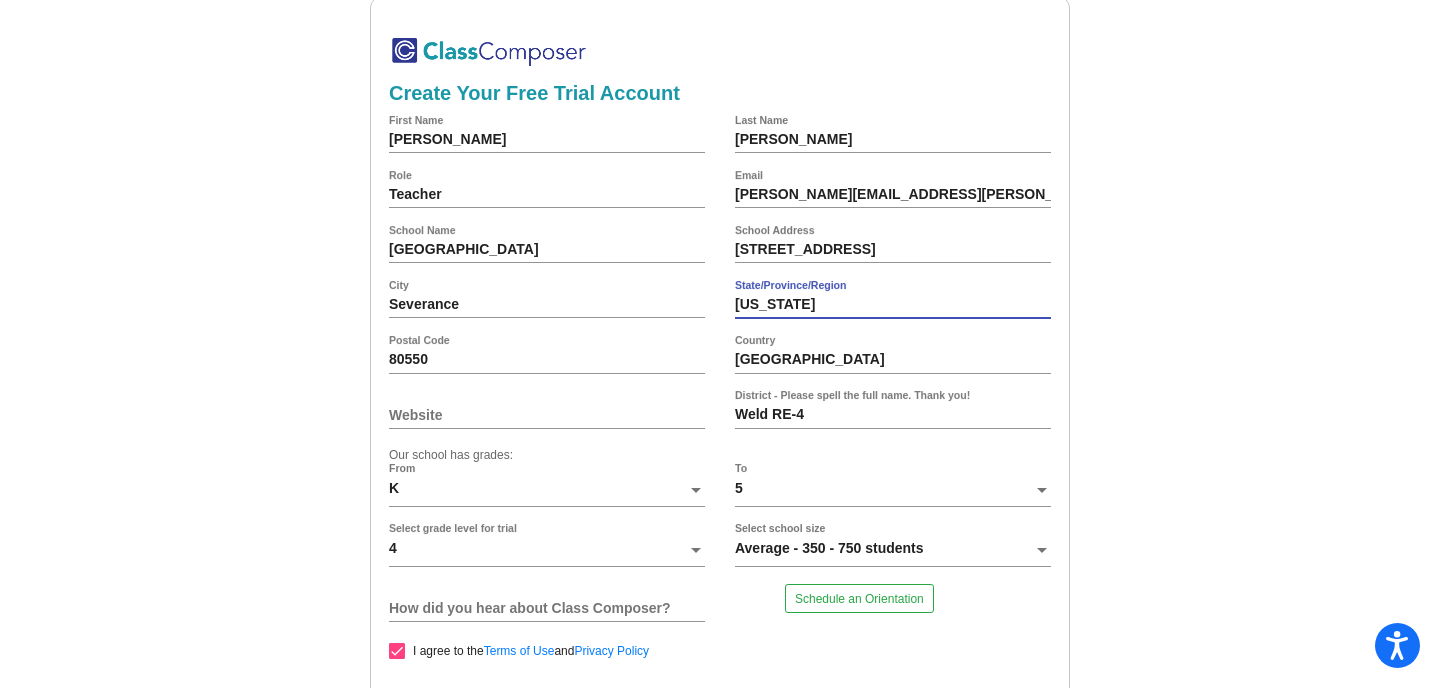 click on "Colorado" at bounding box center [893, 305] 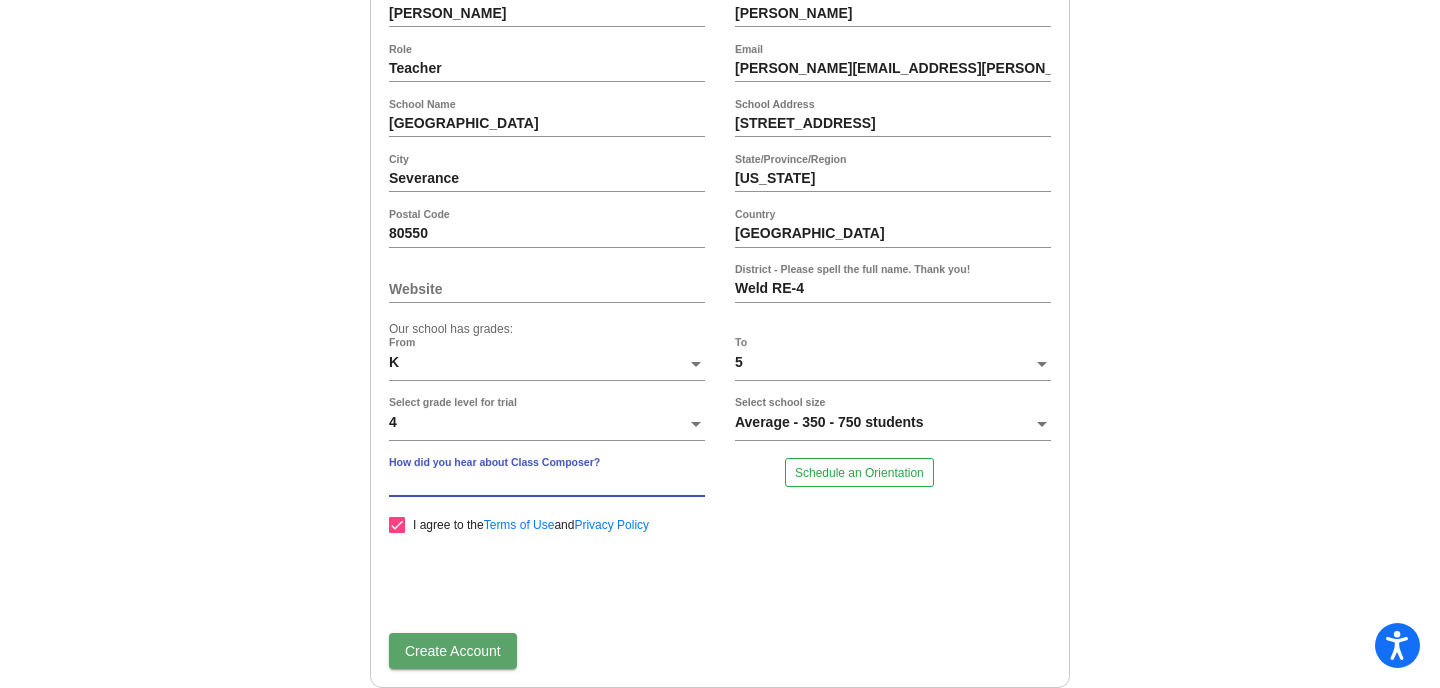 click on "How did you hear about Class Composer?" at bounding box center (547, 482) 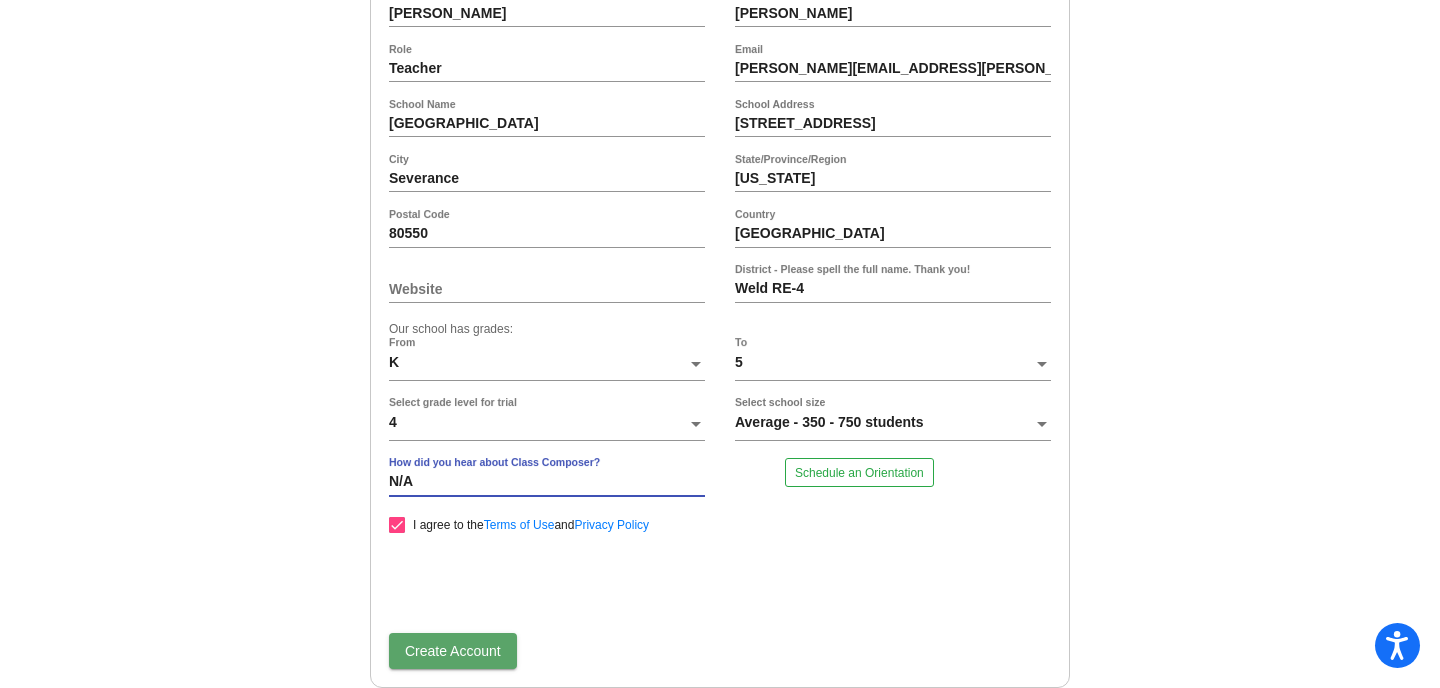 type on "N/A" 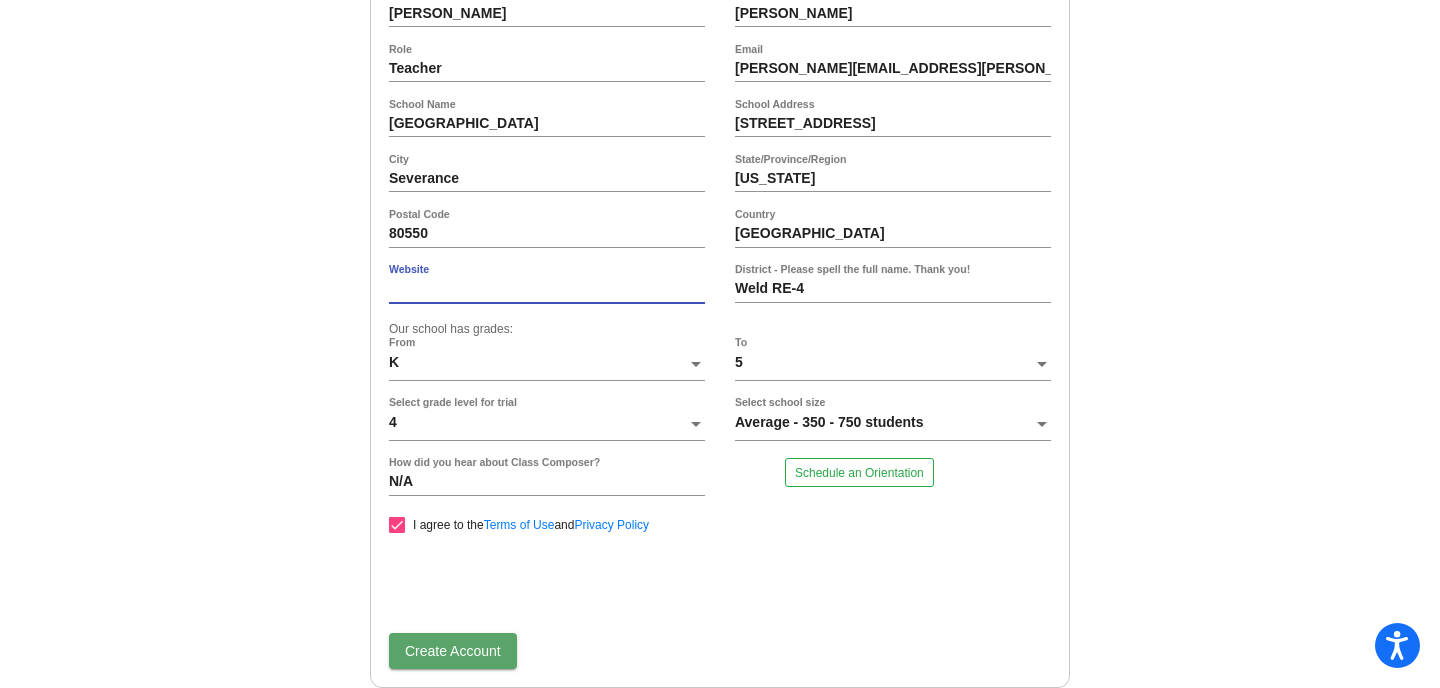 paste on "https://www.rv.weldre4.org/en-US" 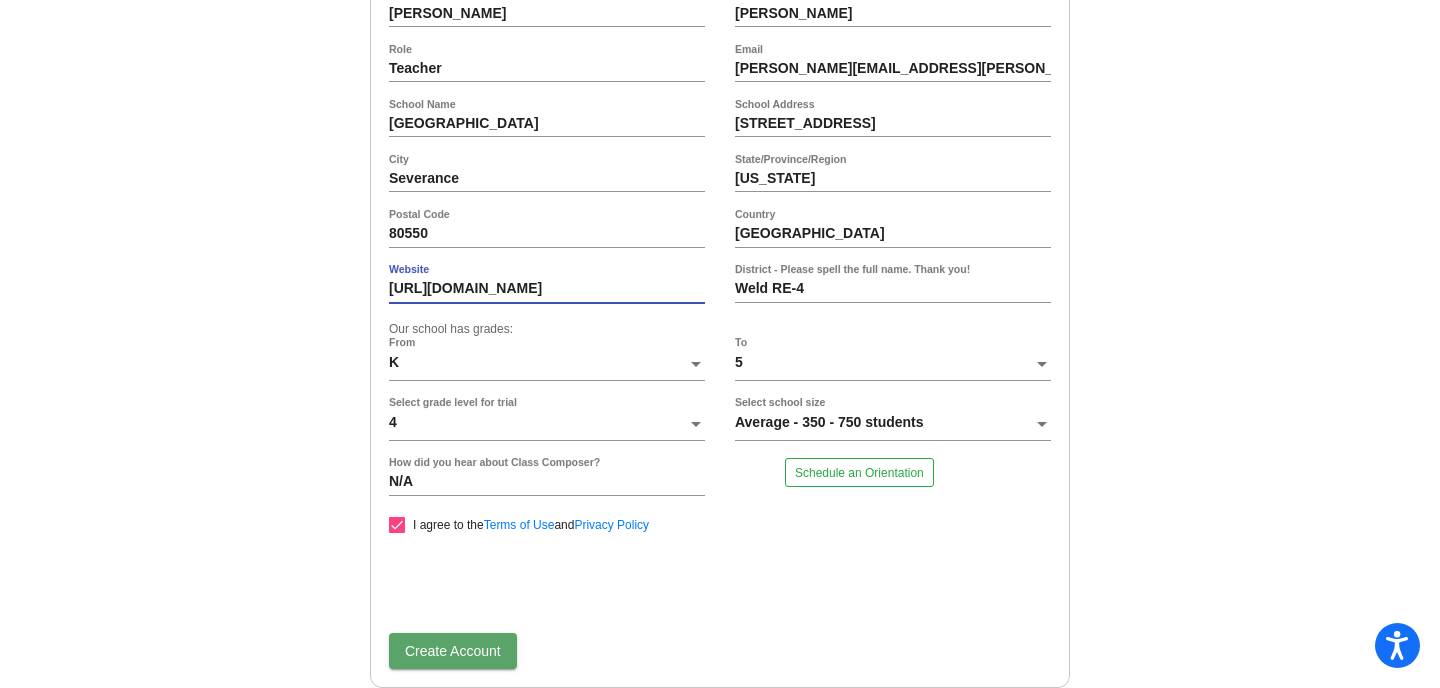 type on "https://www.rv.weldre4.org/en-US" 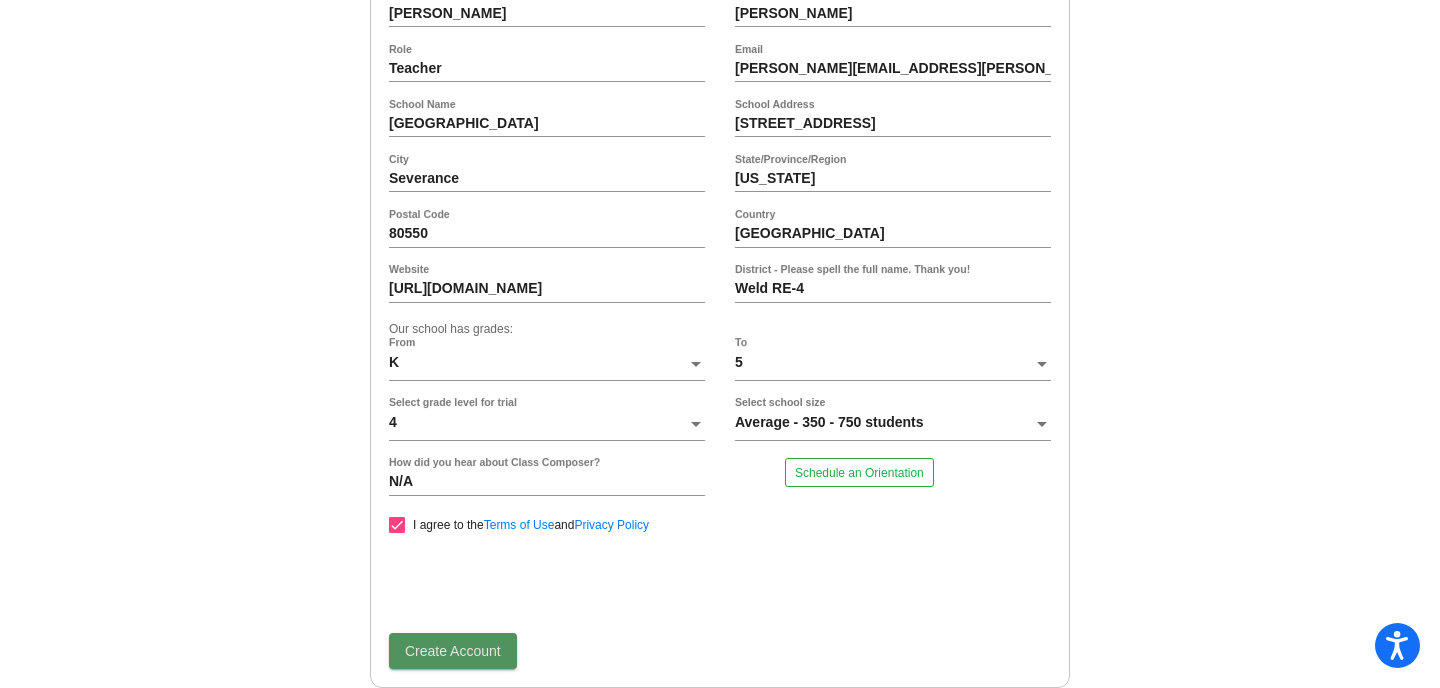 click on "Create Account" at bounding box center [453, 651] 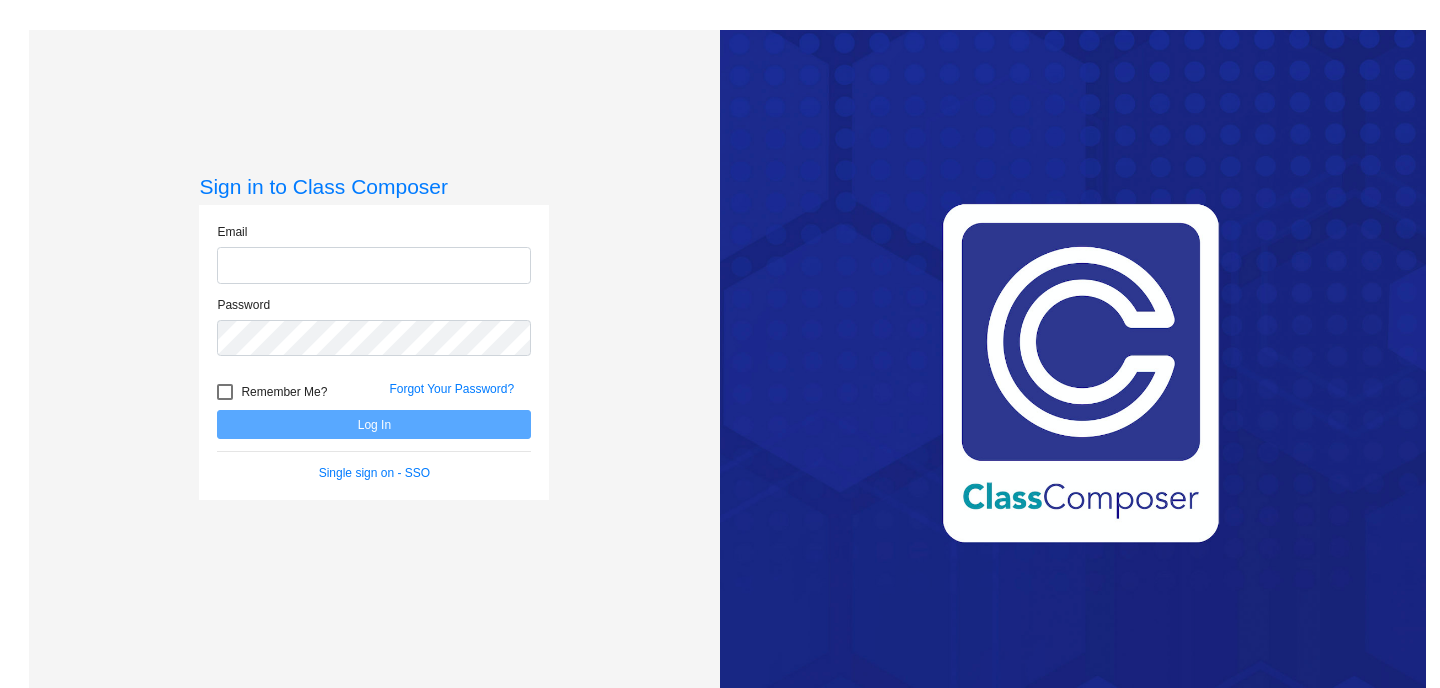 scroll, scrollTop: 0, scrollLeft: 0, axis: both 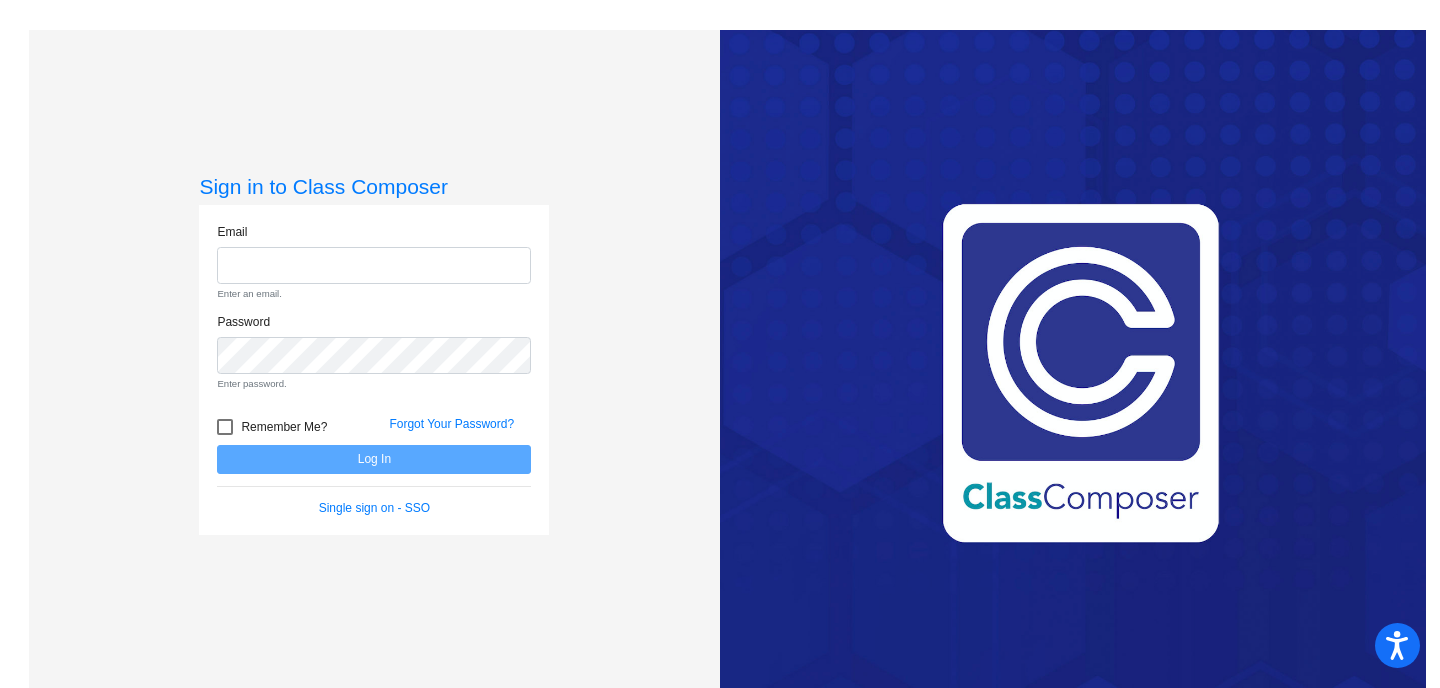 drag, startPoint x: 1344, startPoint y: 114, endPoint x: 922, endPoint y: 227, distance: 436.86725 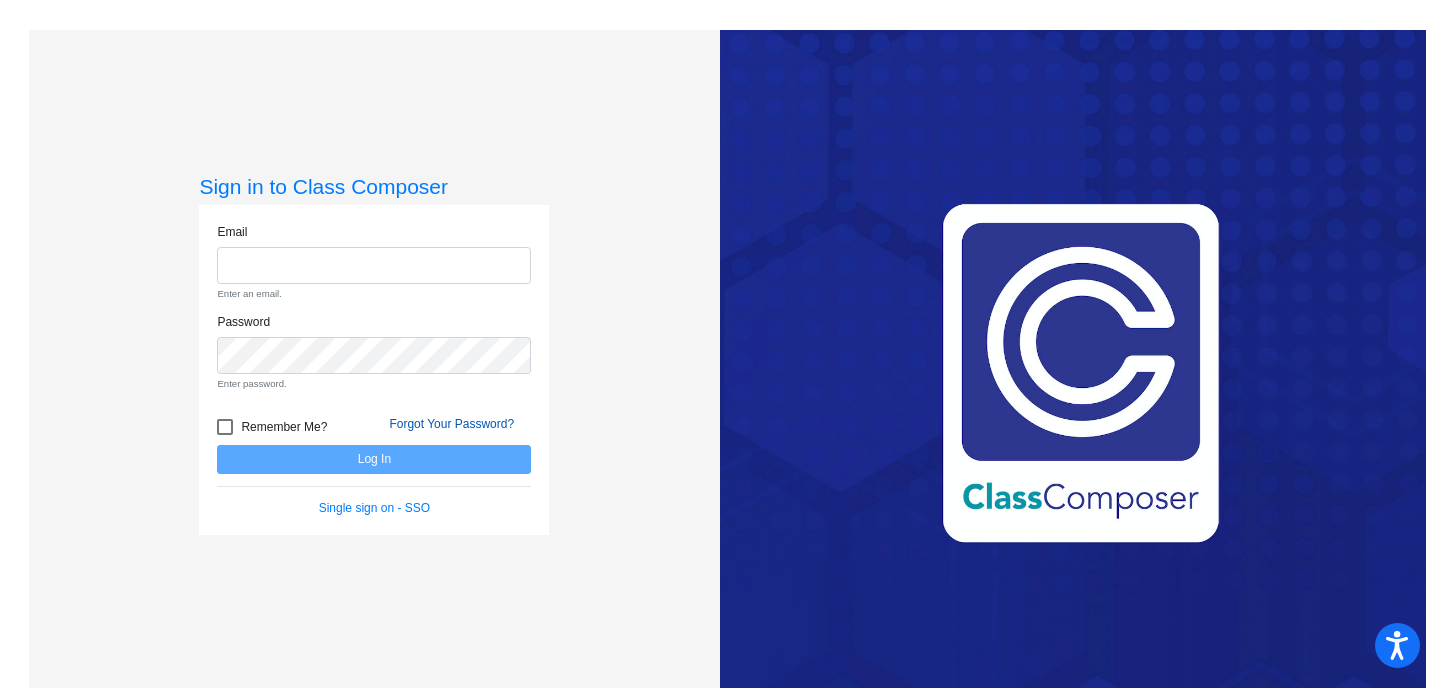 click on "Forgot Your Password?" 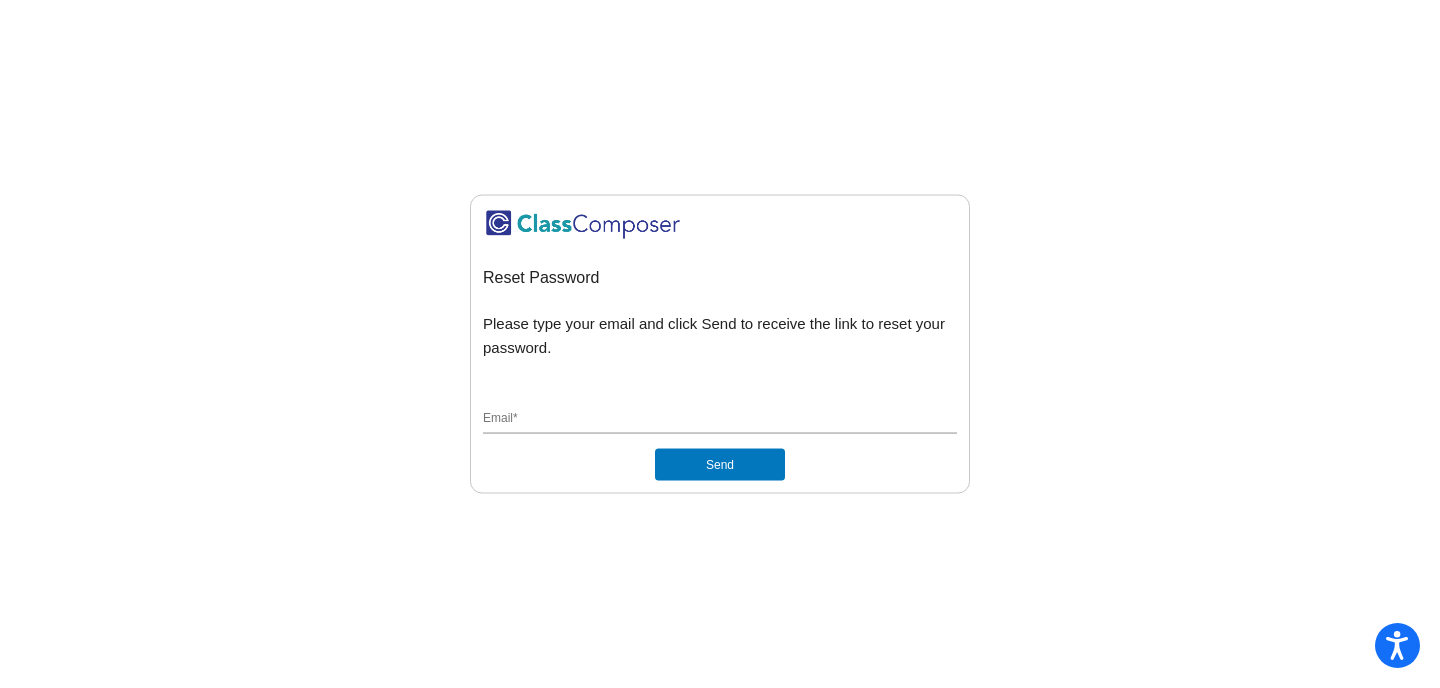 click on "Email  *" 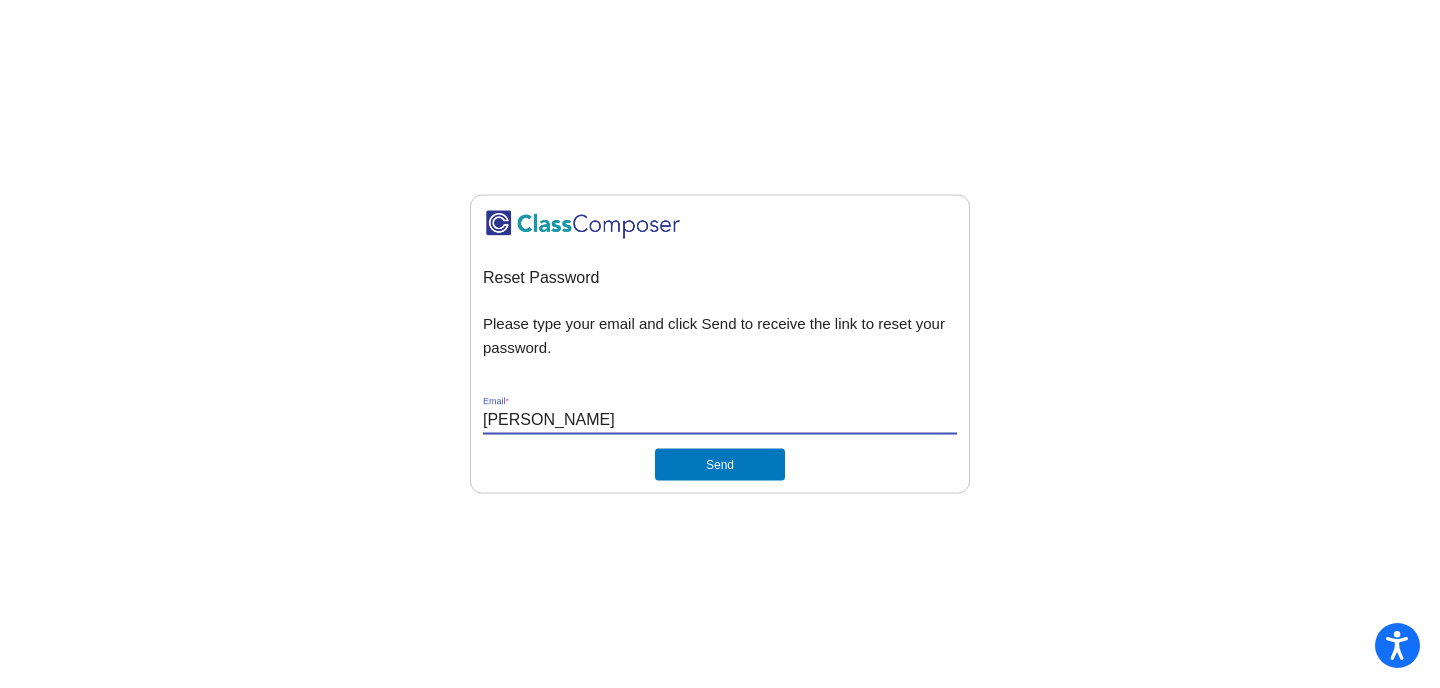type on "[PERSON_NAME][EMAIL_ADDRESS][PERSON_NAME][DOMAIN_NAME]" 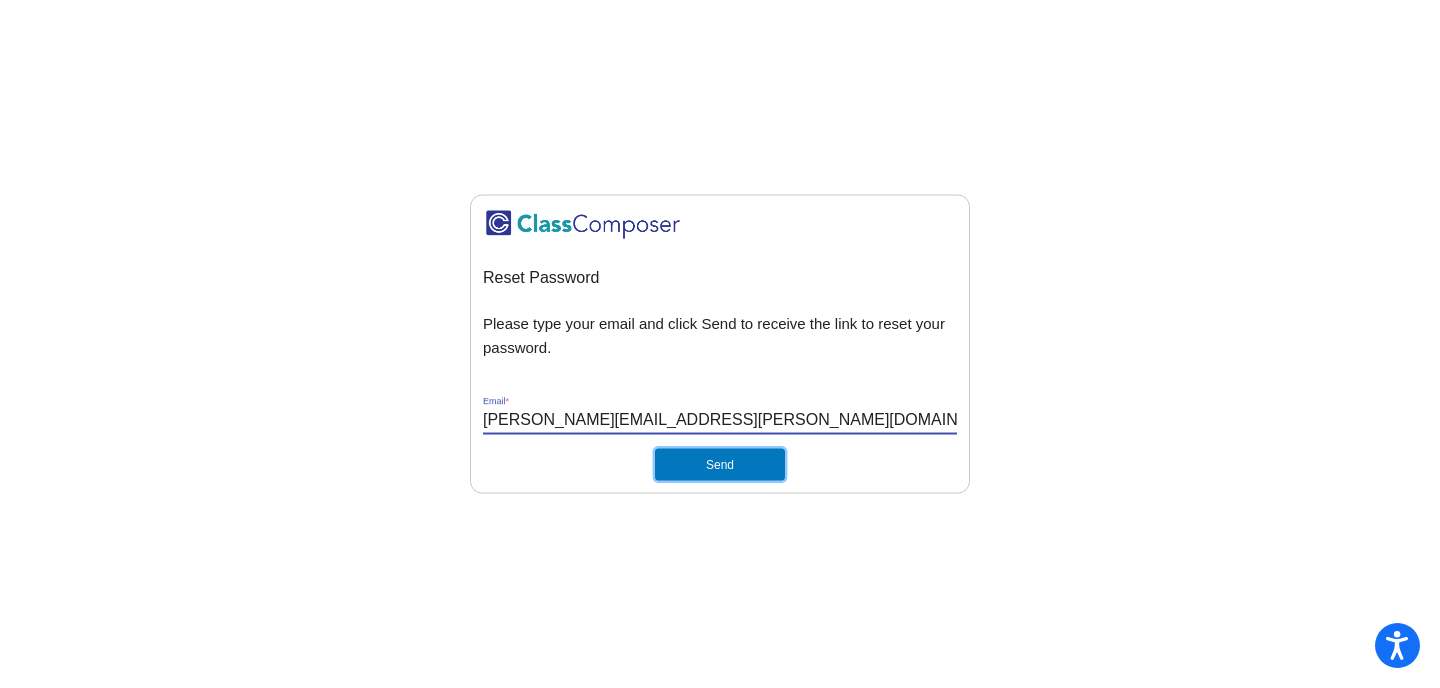 click on "Send" 